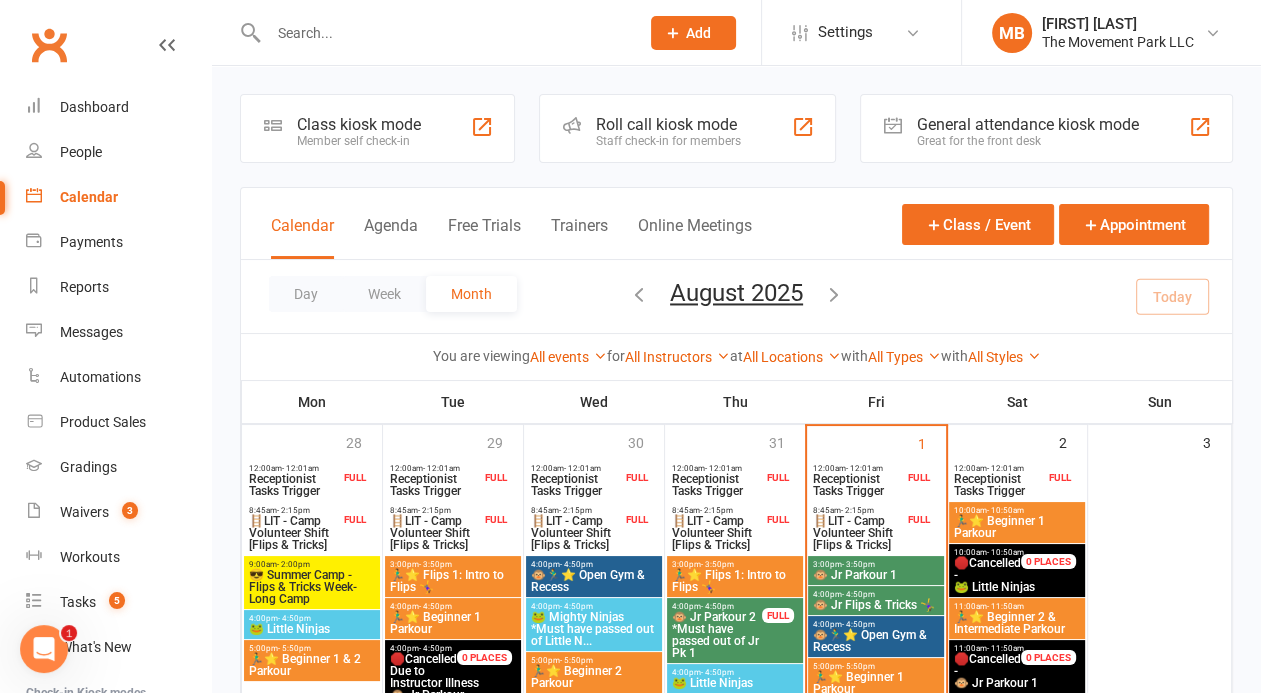 scroll, scrollTop: 0, scrollLeft: 0, axis: both 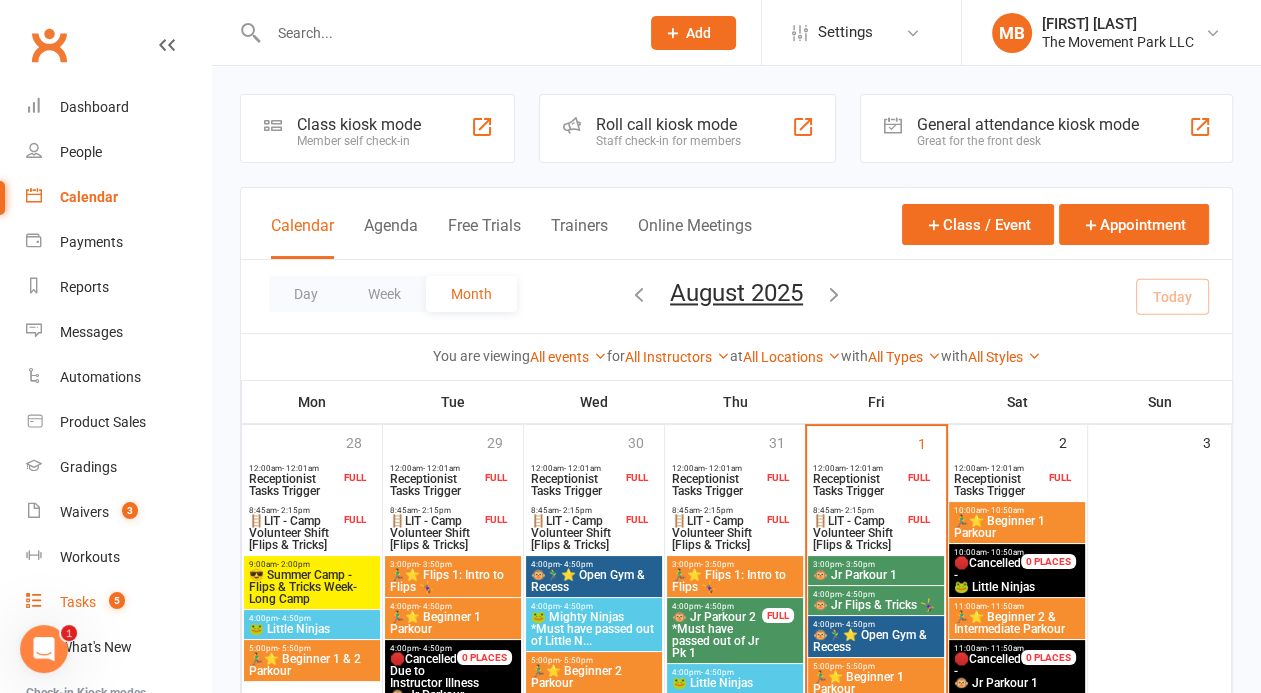 click on "Tasks" at bounding box center [78, 602] 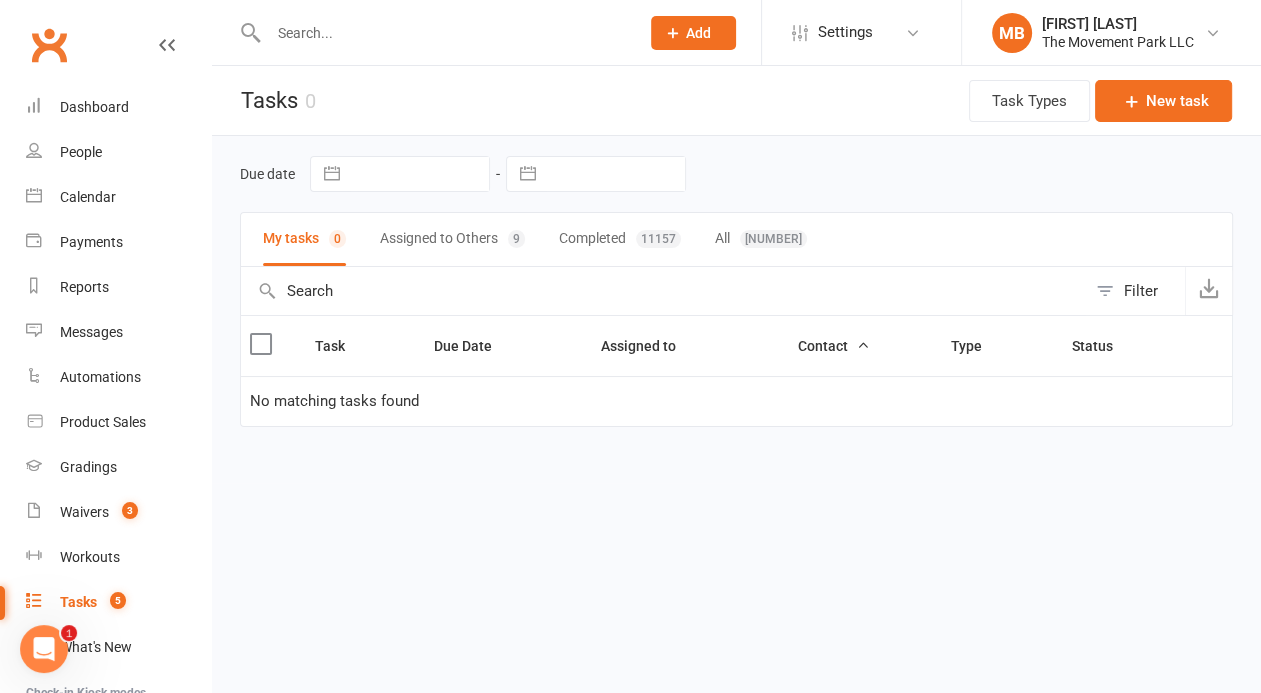 click on "Assigned to Others 9" at bounding box center (452, 239) 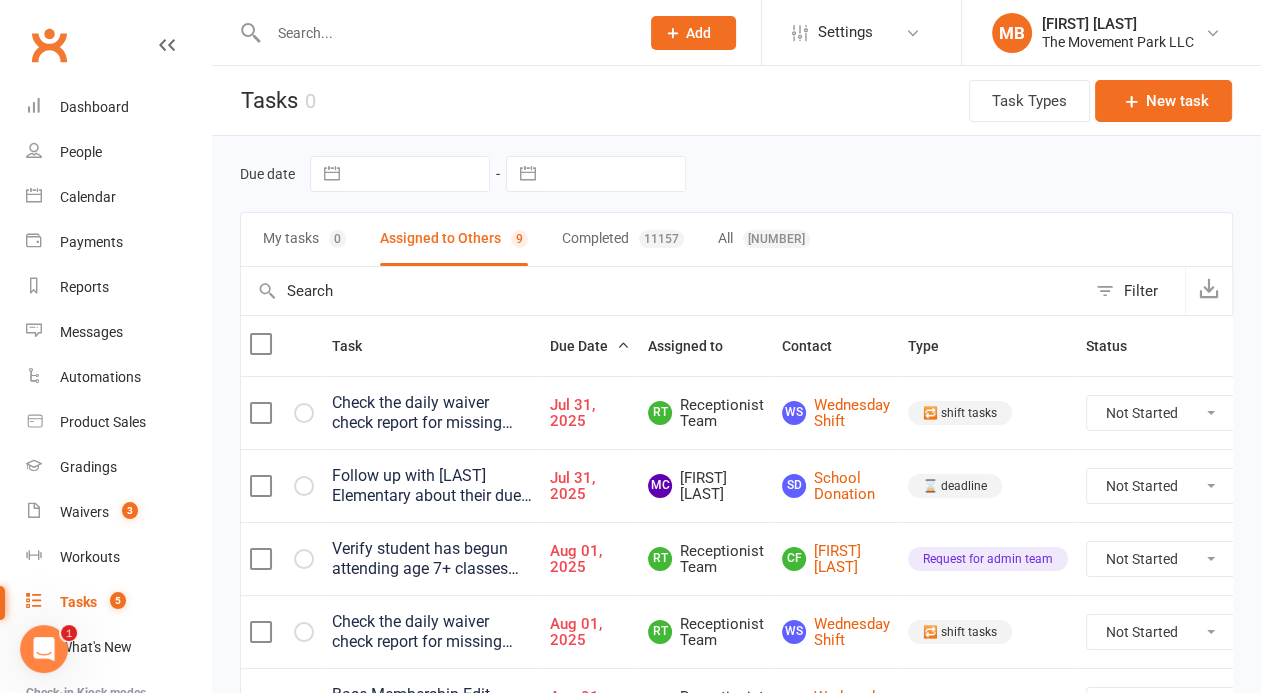 click at bounding box center (260, 413) 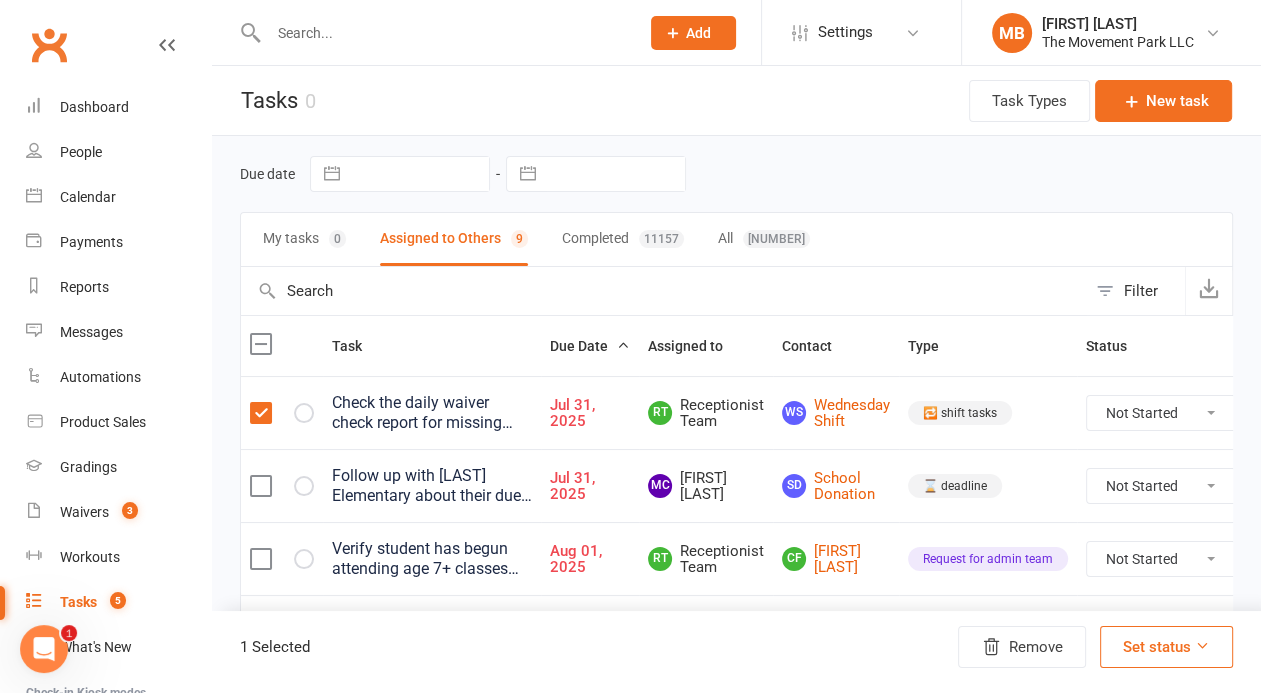 click at bounding box center (260, 413) 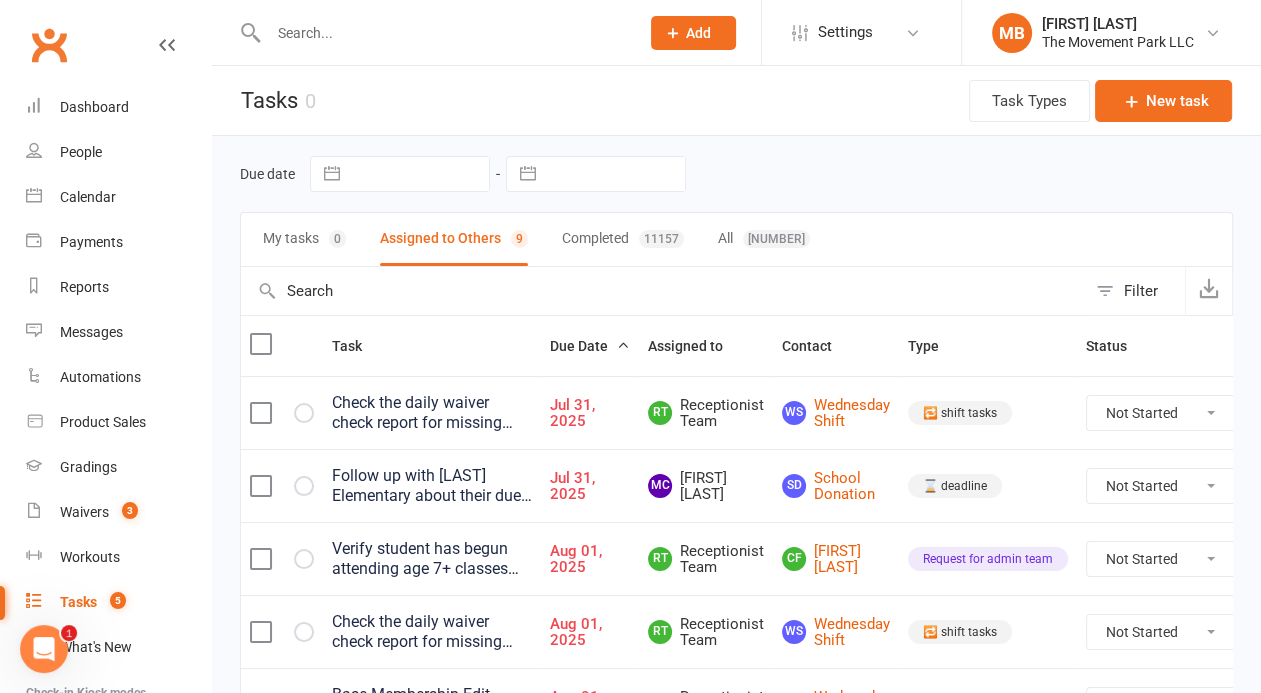 click at bounding box center (260, 413) 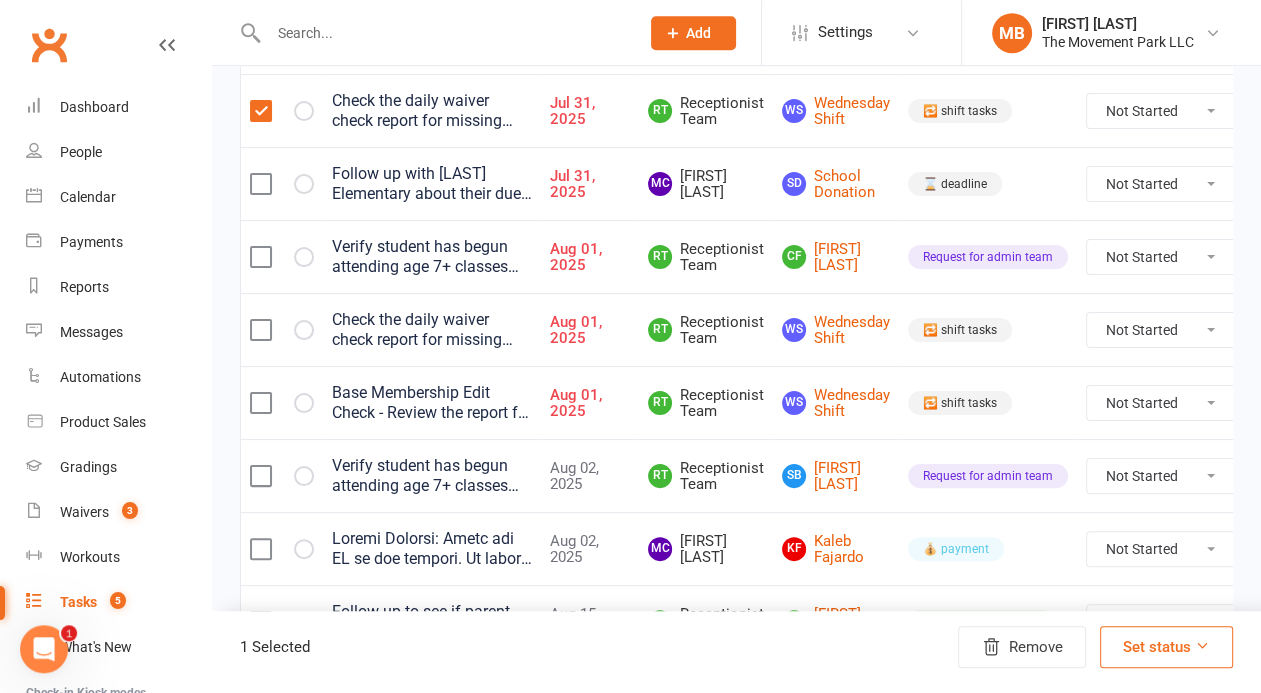 scroll, scrollTop: 317, scrollLeft: 0, axis: vertical 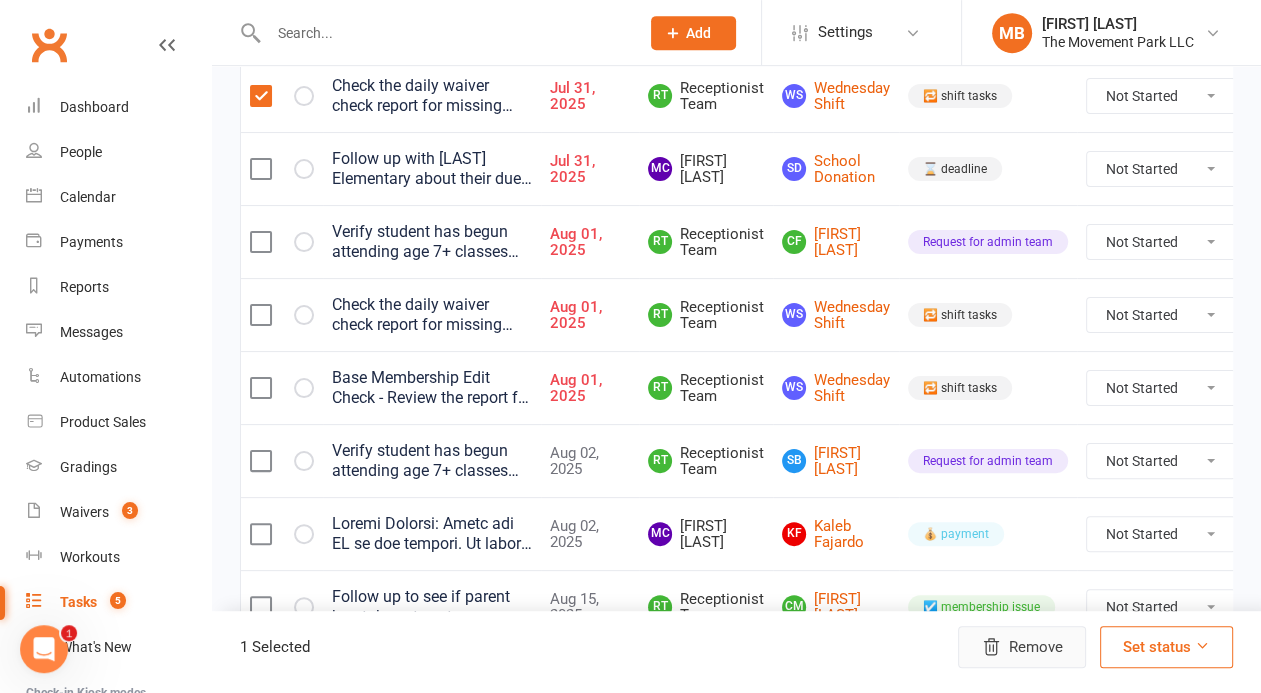 click on "Remove" at bounding box center (1022, 647) 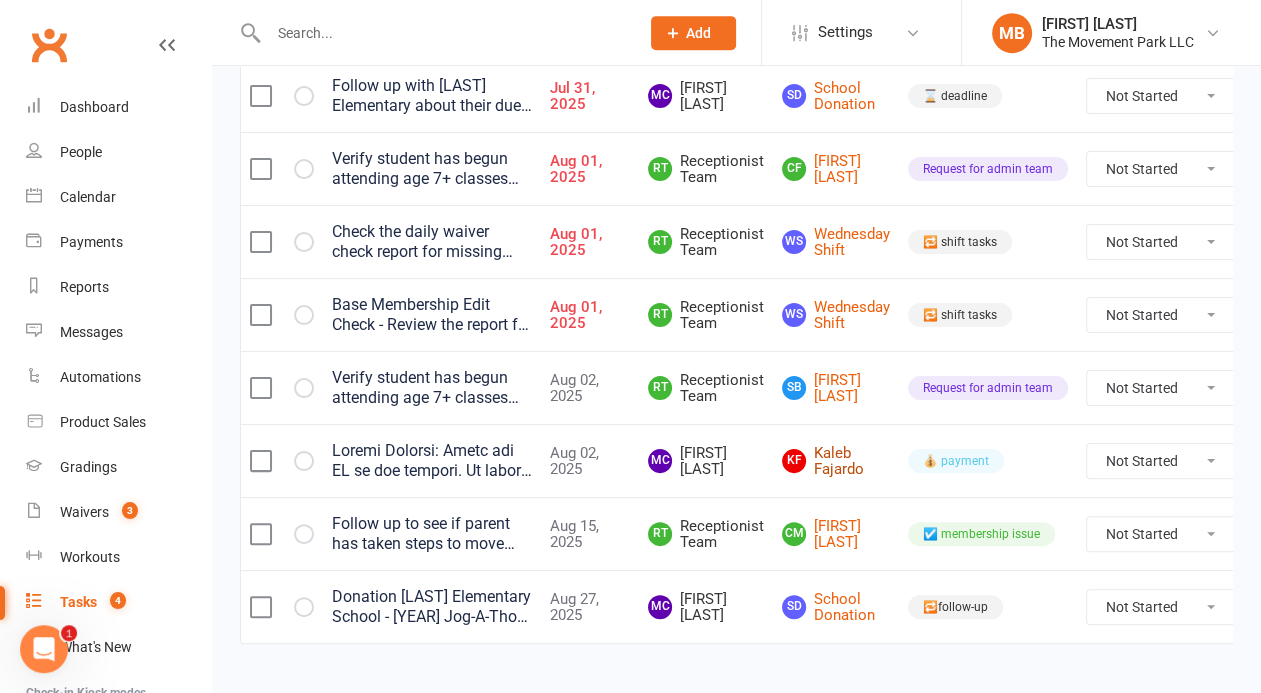click on "KF Kaleb Fajardo" at bounding box center (836, 461) 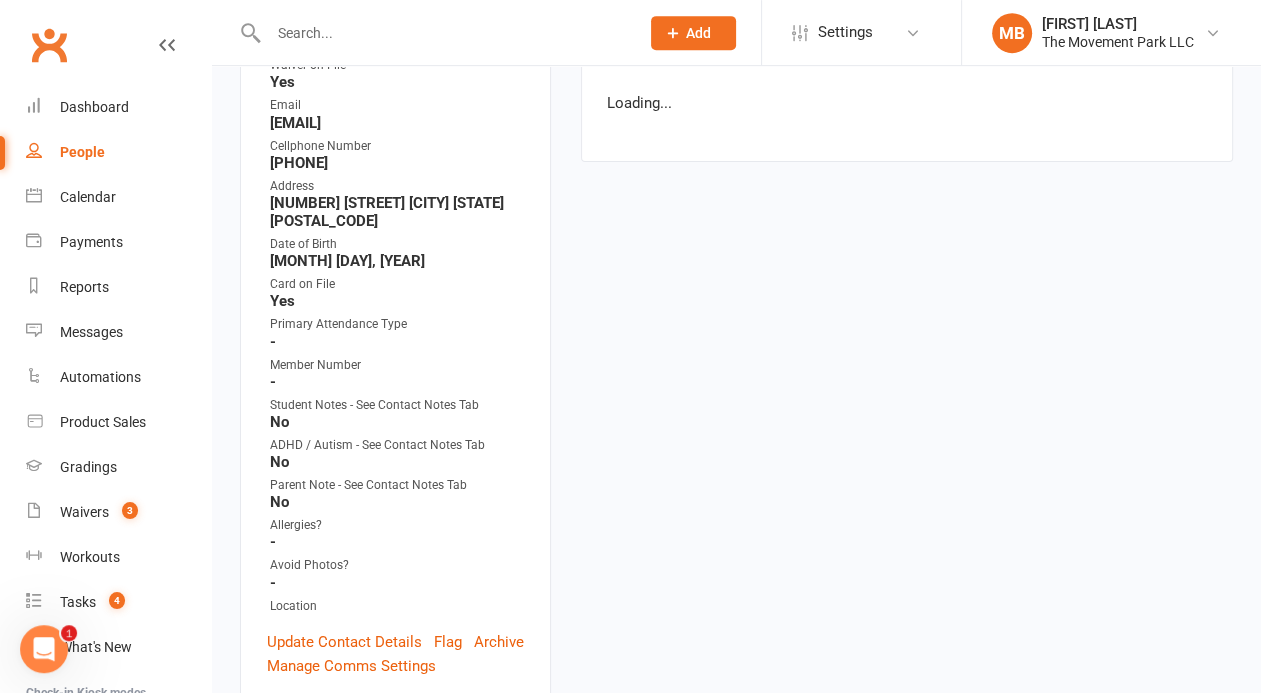 scroll, scrollTop: 0, scrollLeft: 0, axis: both 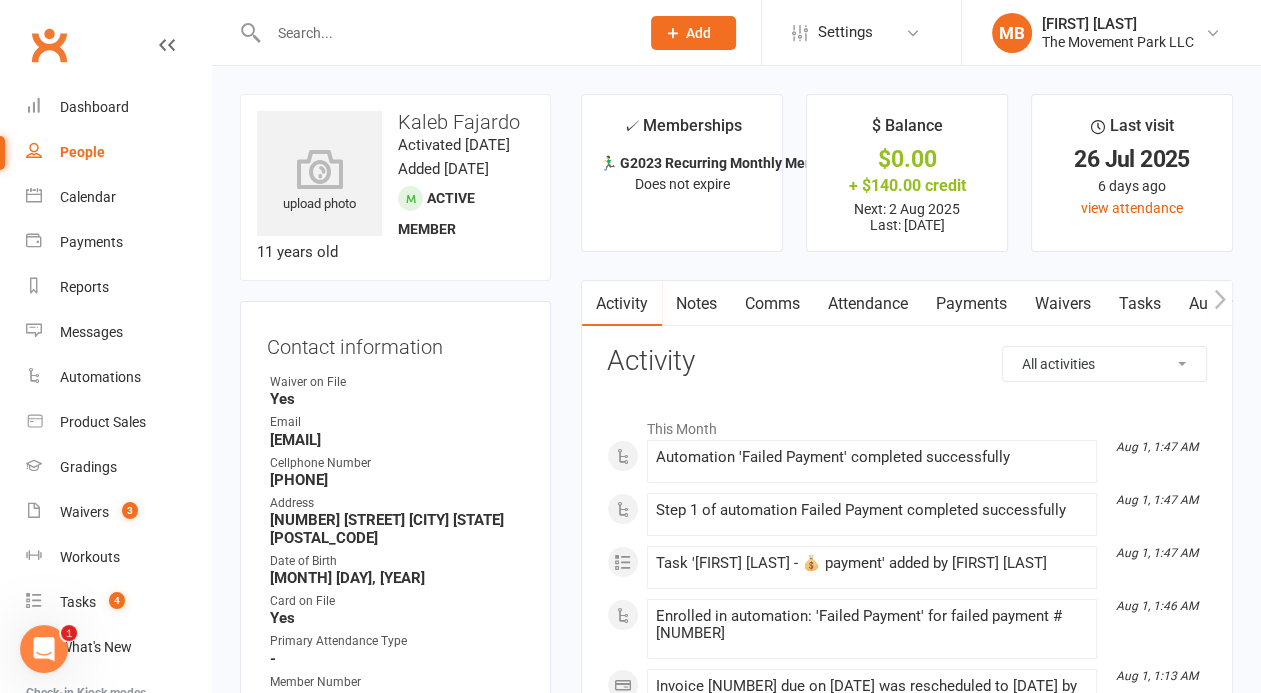 click on "Payments" at bounding box center [971, 304] 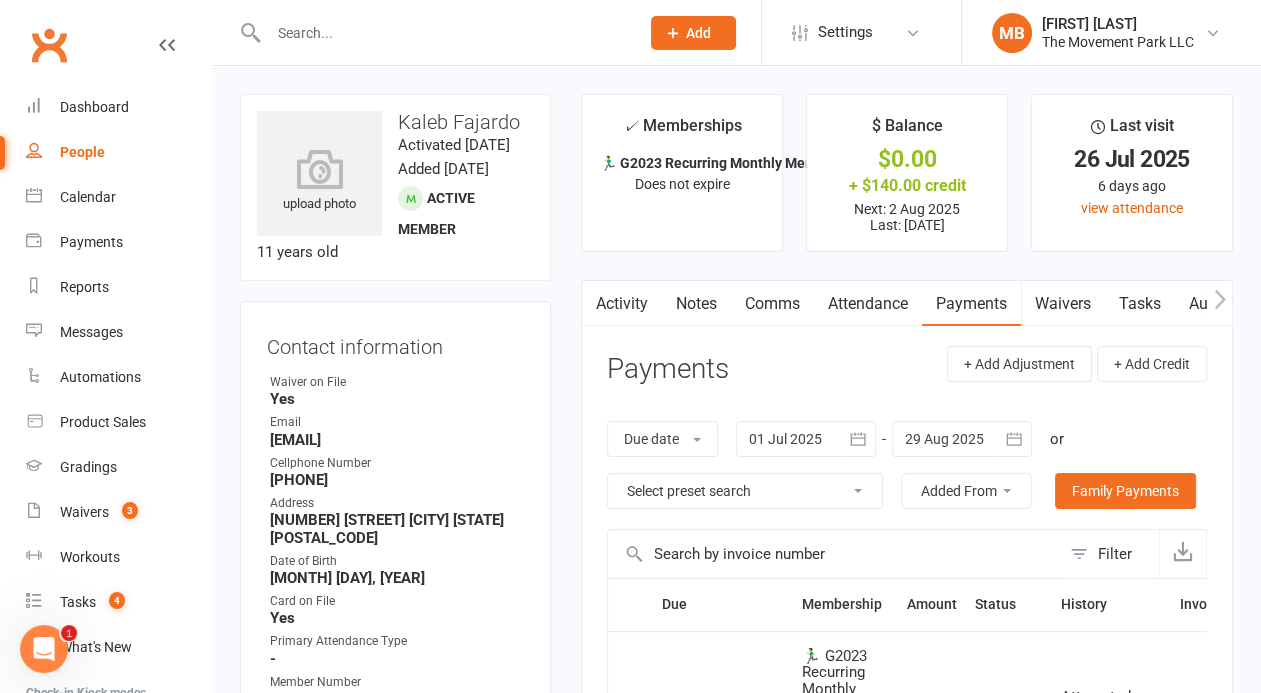 scroll, scrollTop: 300, scrollLeft: 0, axis: vertical 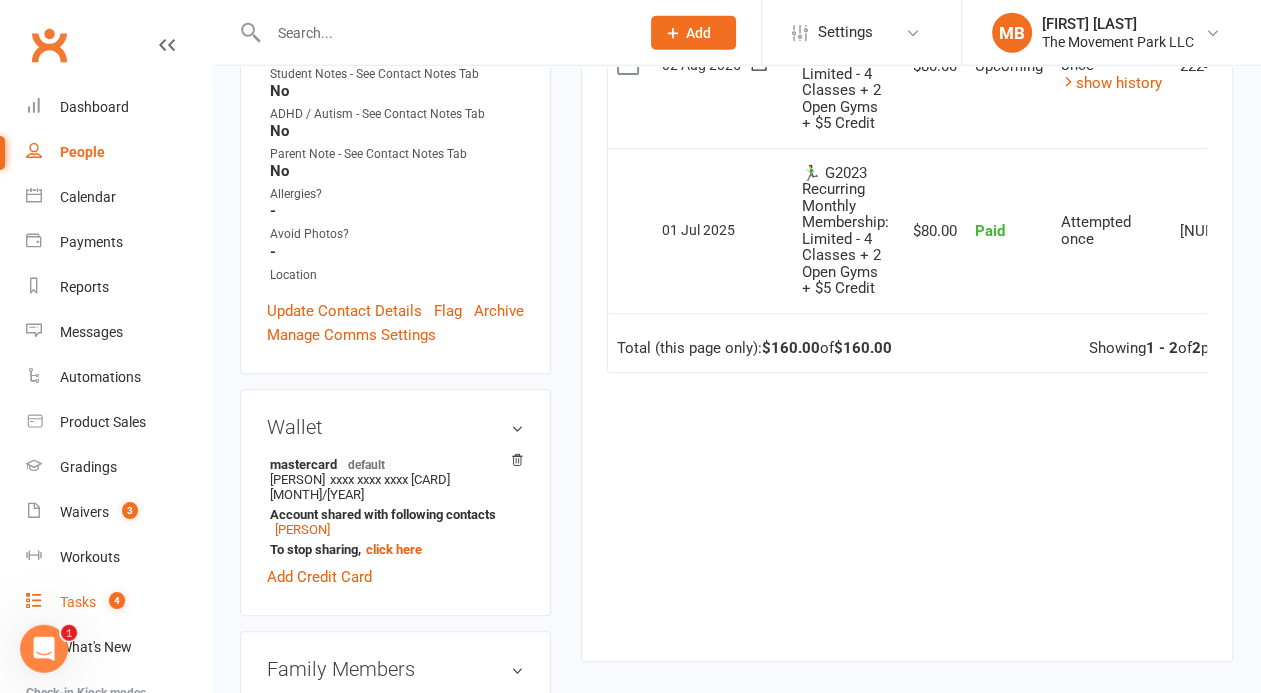 click on "Tasks" at bounding box center (78, 602) 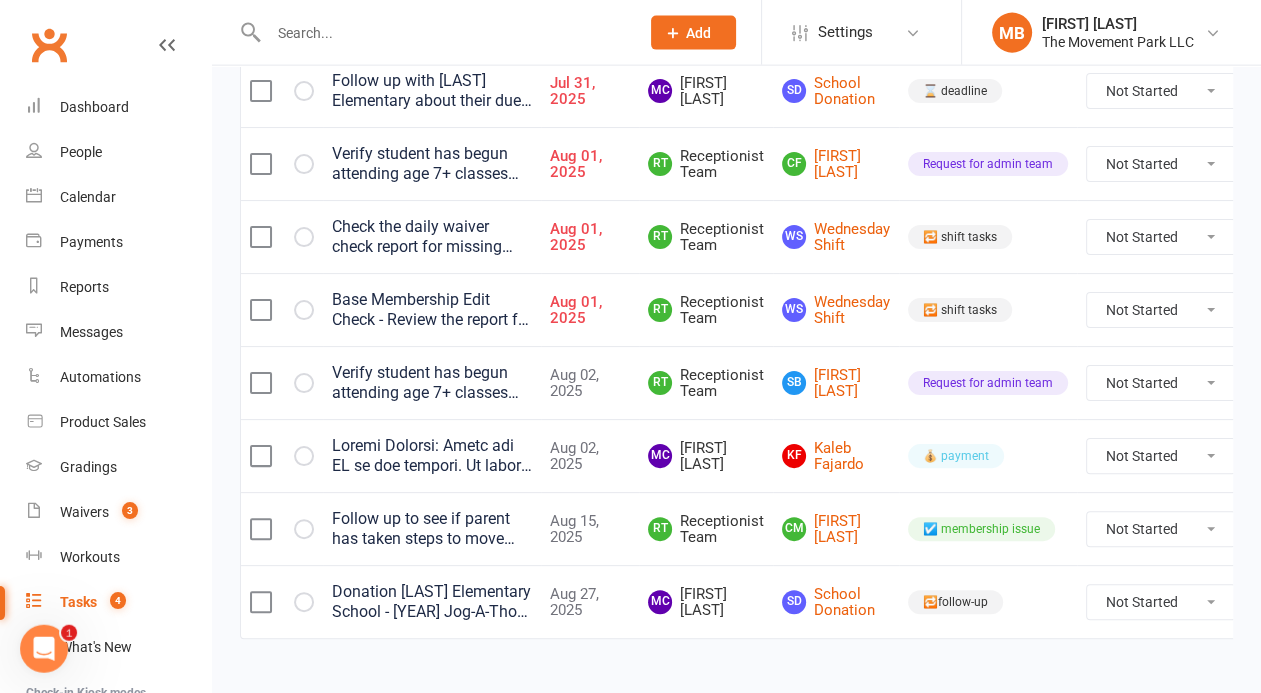 scroll, scrollTop: 348, scrollLeft: 0, axis: vertical 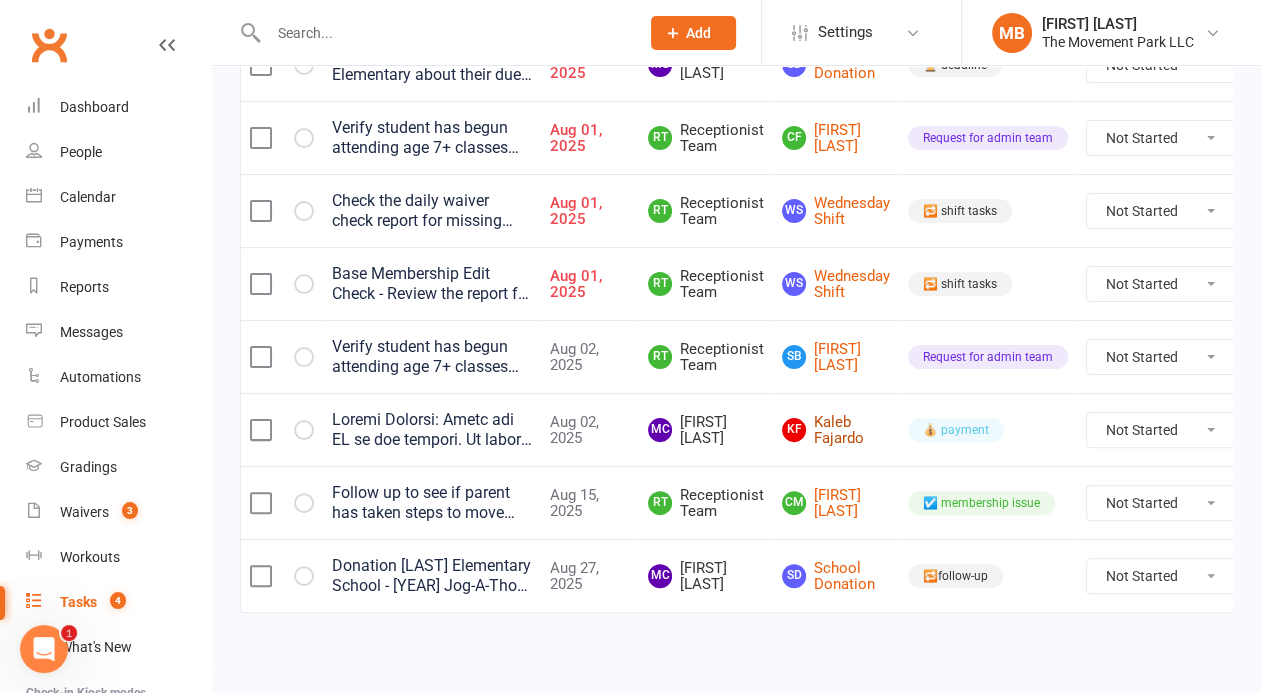 click on "KF Kaleb Fajardo" at bounding box center [836, 430] 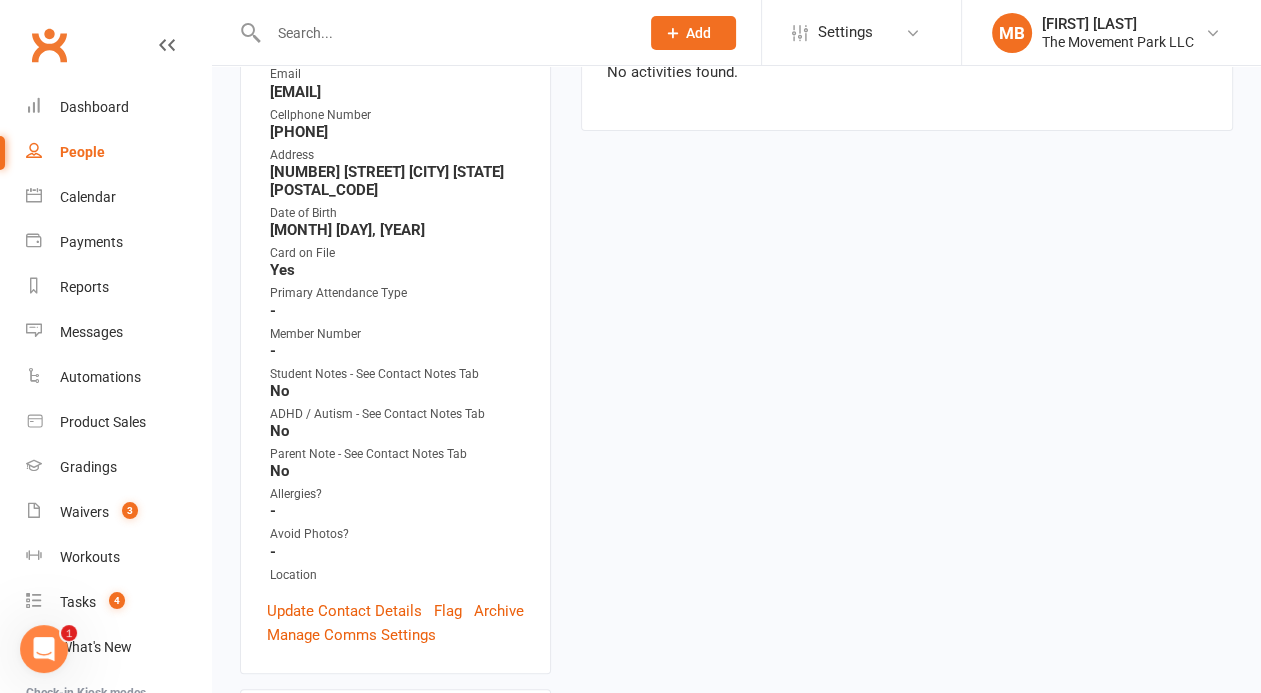 scroll, scrollTop: 0, scrollLeft: 0, axis: both 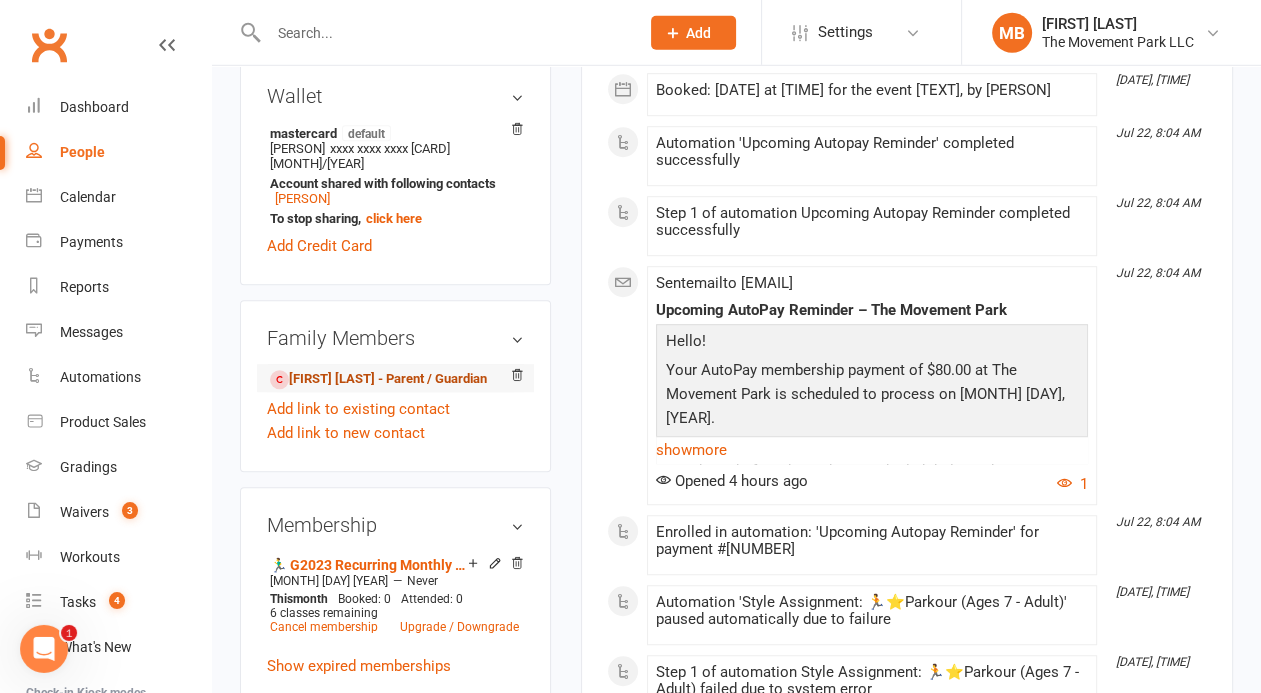 click on "Angela Fajardo - Parent / Guardian" at bounding box center (378, 379) 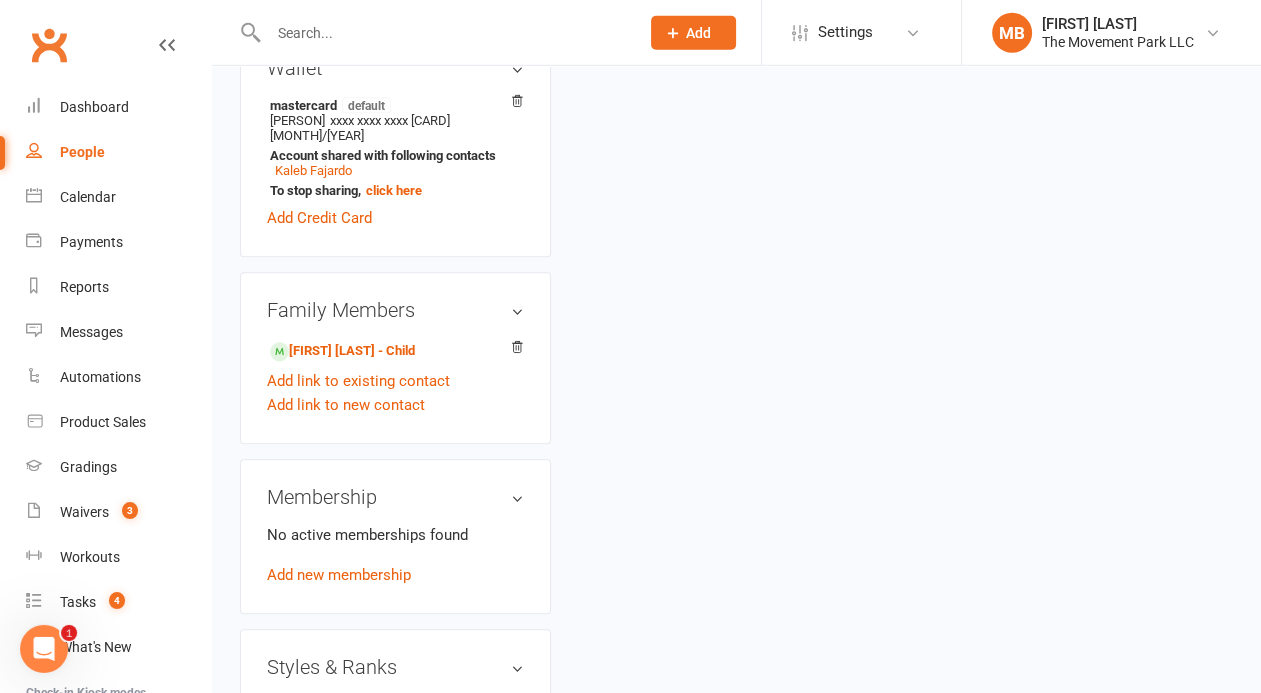 scroll, scrollTop: 0, scrollLeft: 0, axis: both 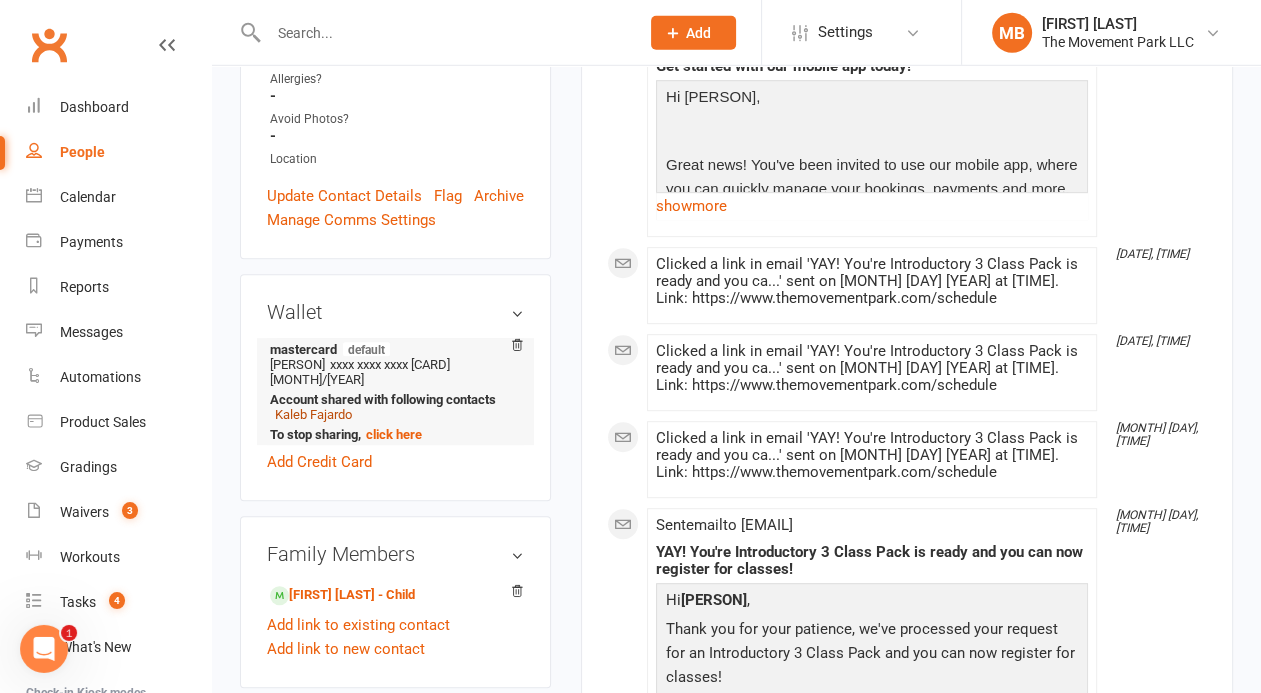 click on "Kaleb Fajardo" at bounding box center [313, 414] 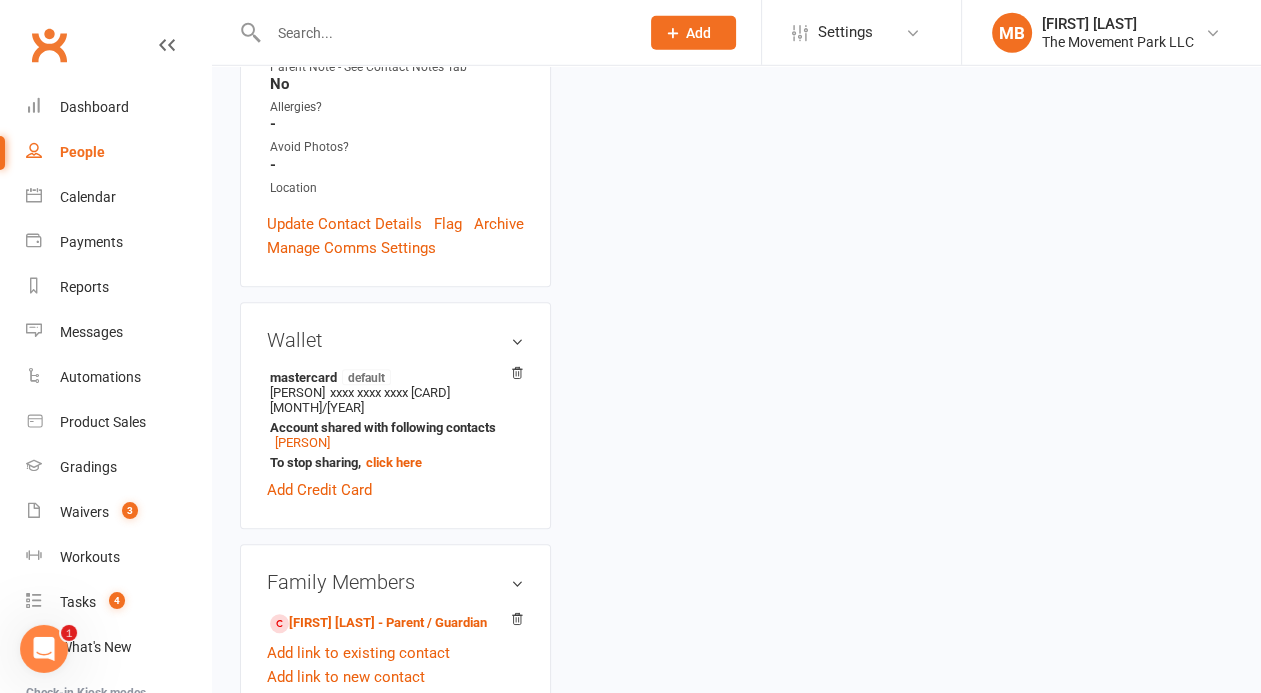 scroll, scrollTop: 0, scrollLeft: 0, axis: both 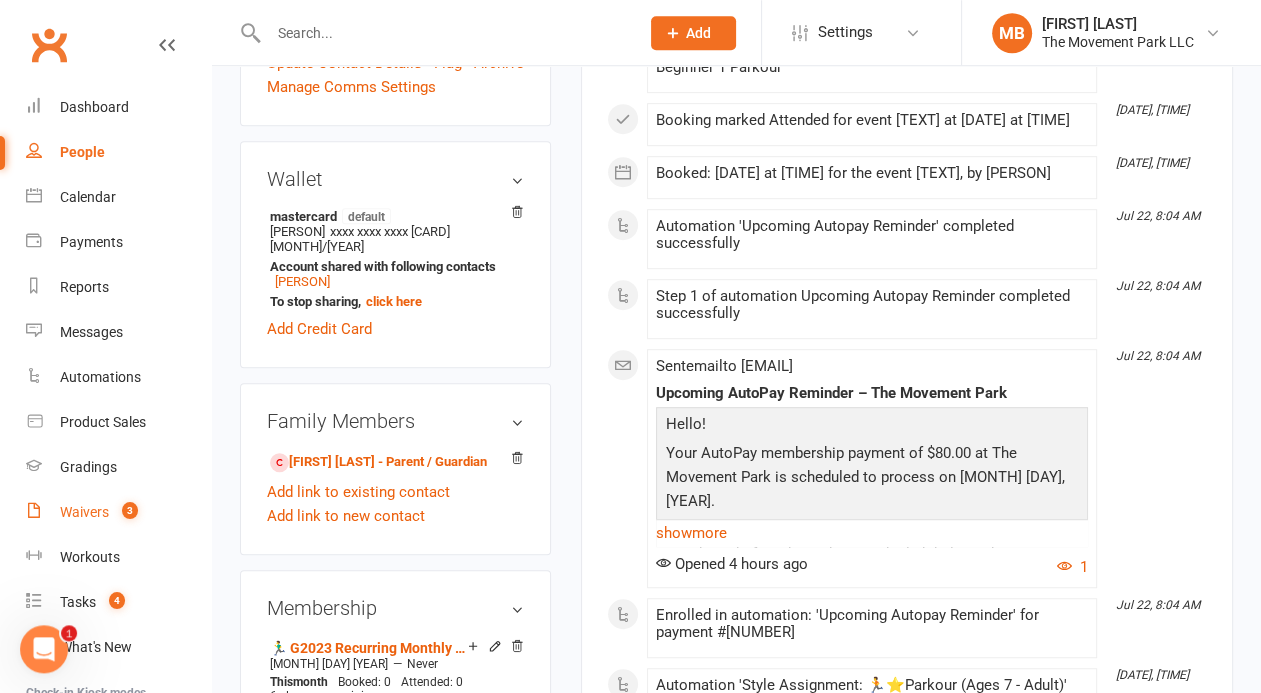 click on "Waivers   3" at bounding box center [118, 512] 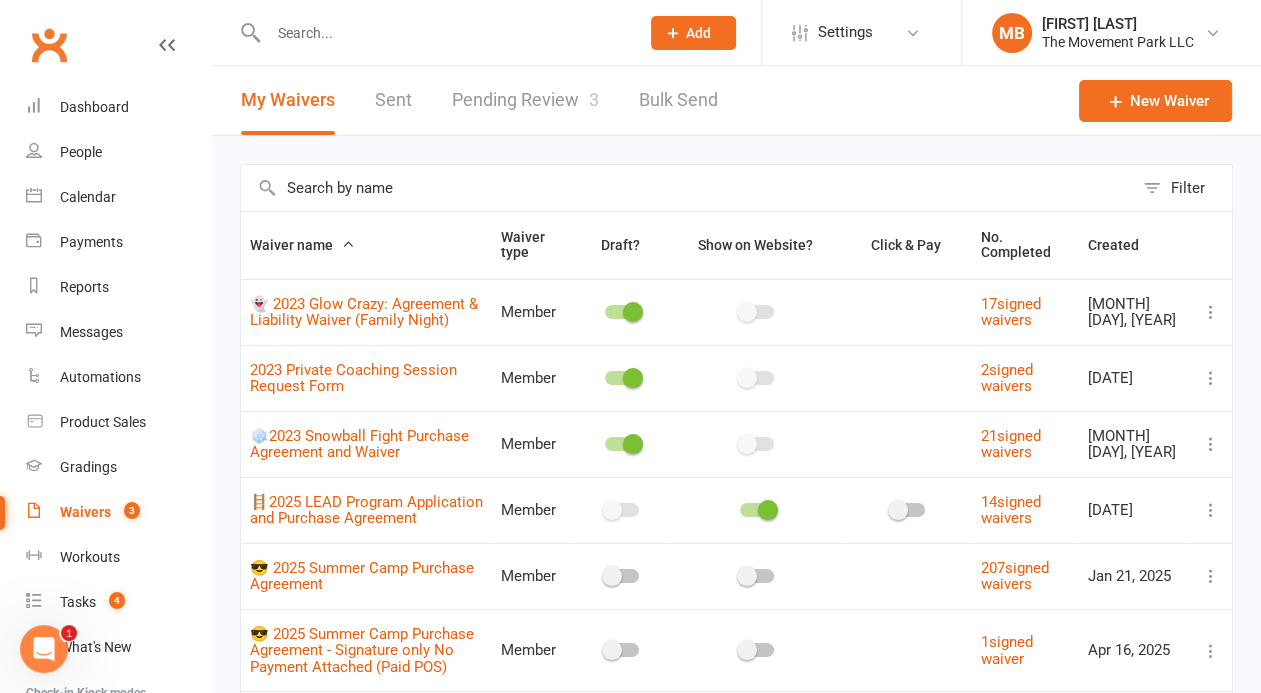 click on "Pending Review 3" at bounding box center (525, 100) 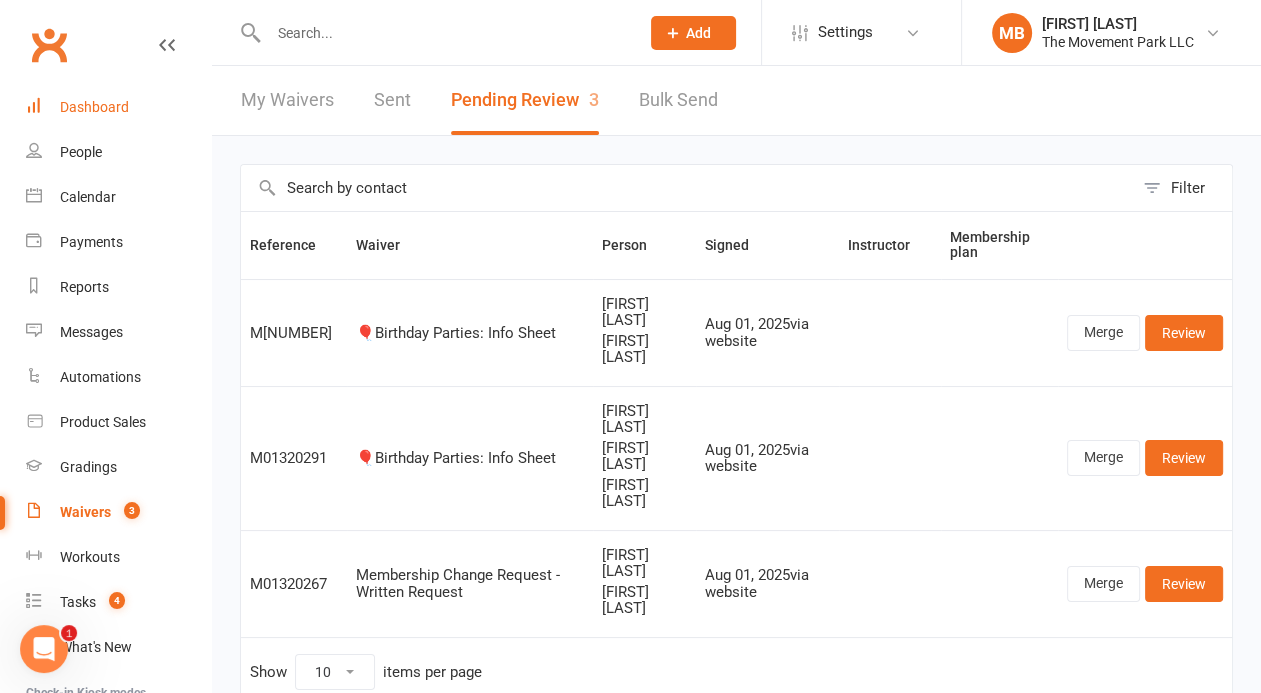 click on "Dashboard" at bounding box center [94, 107] 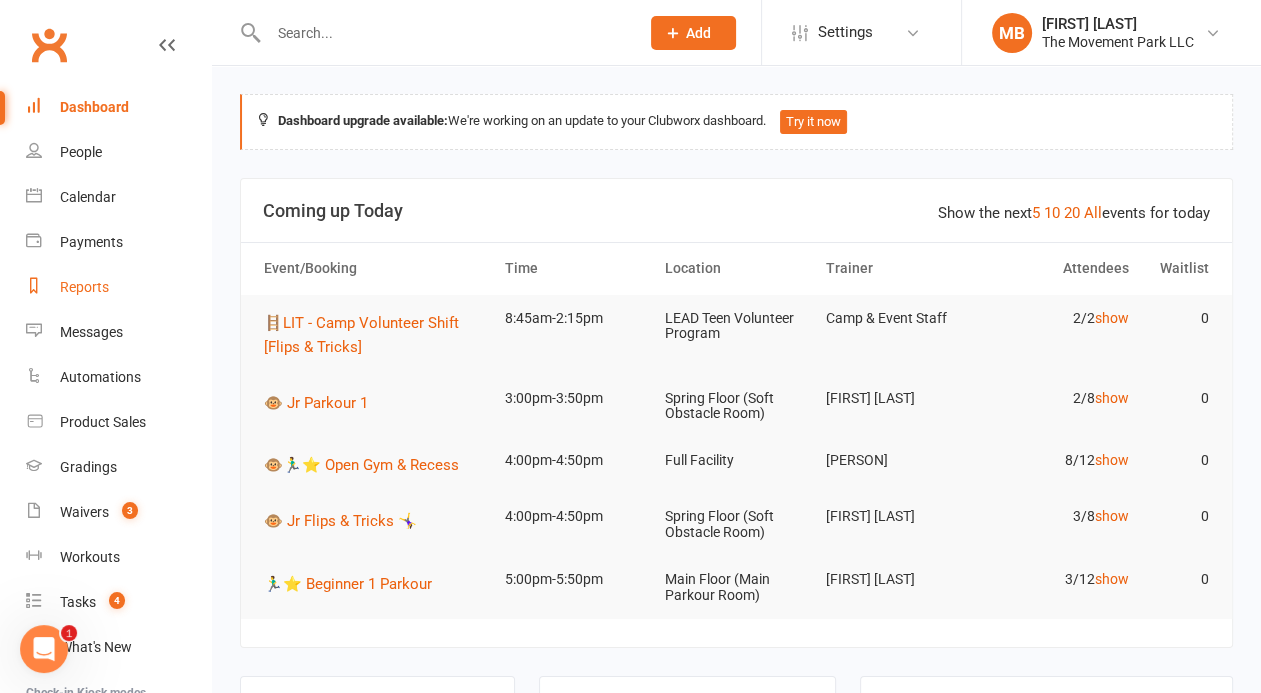 click on "Reports" at bounding box center [84, 287] 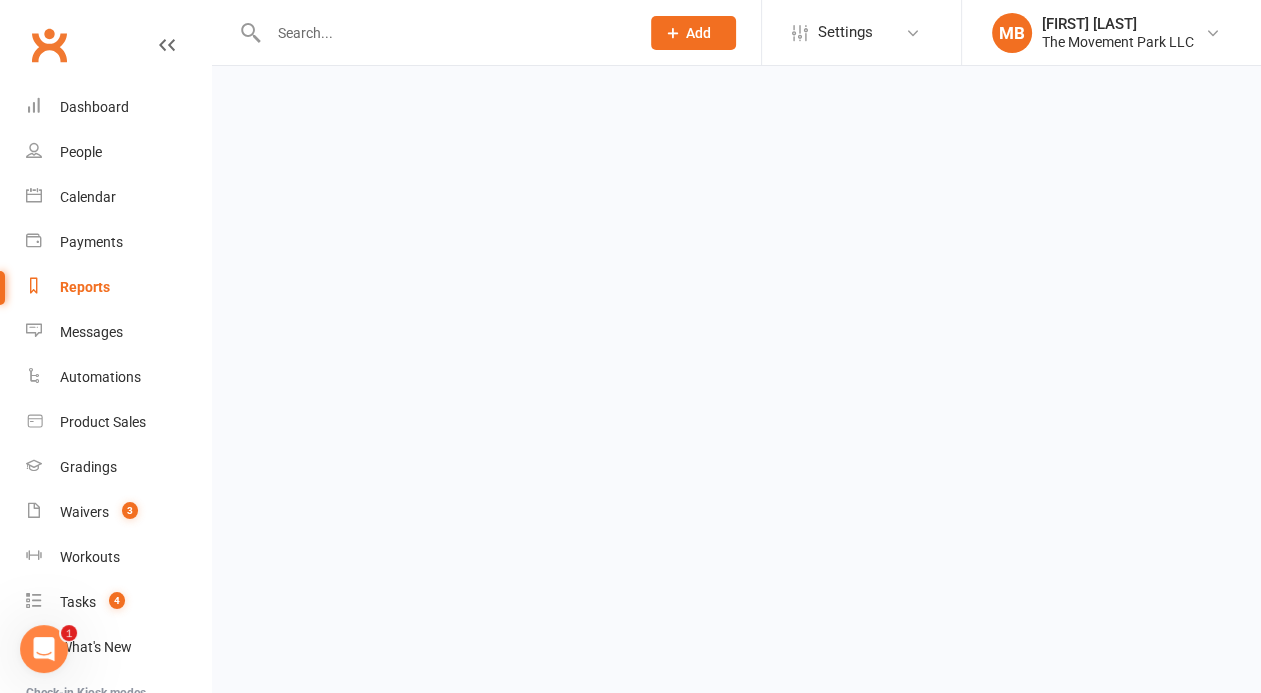 select on "50" 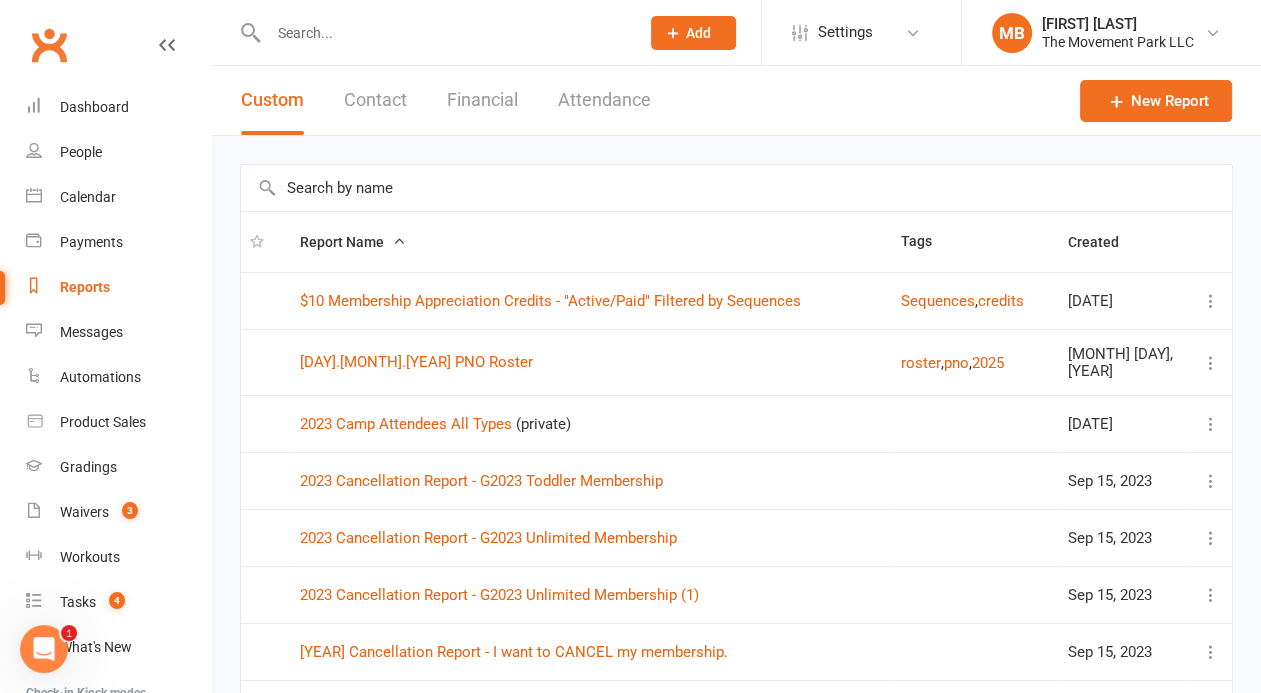 click at bounding box center [736, 188] 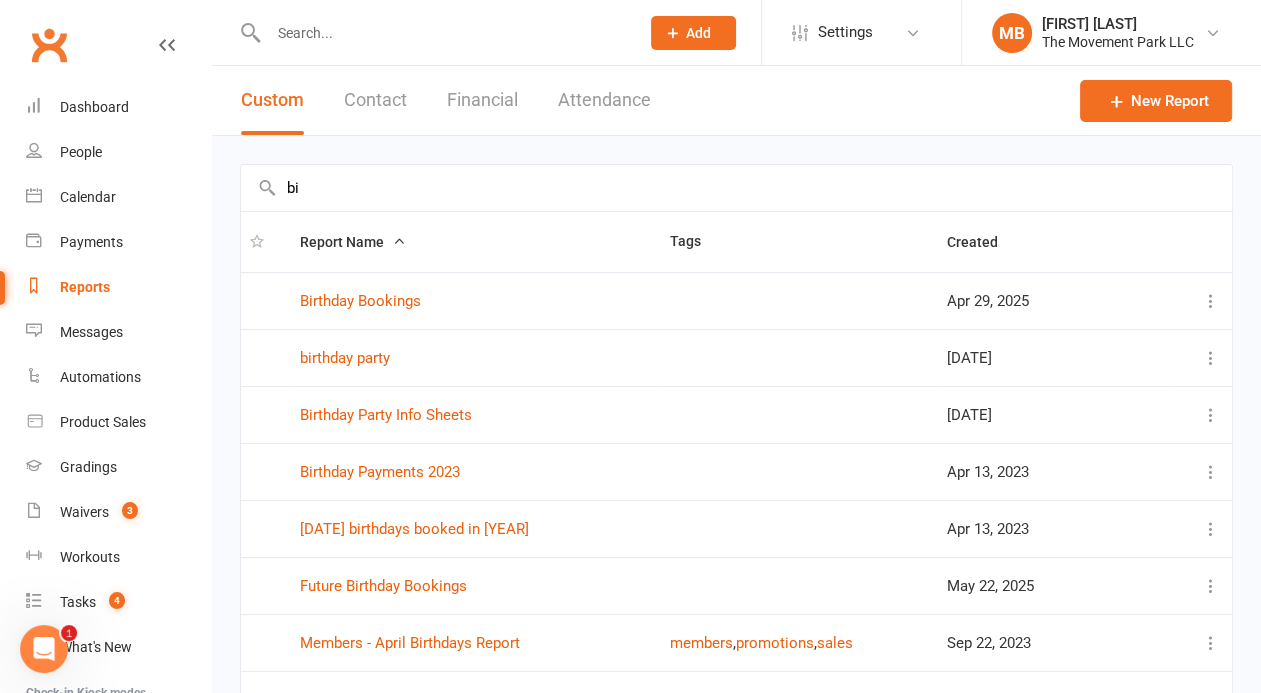 type on "b" 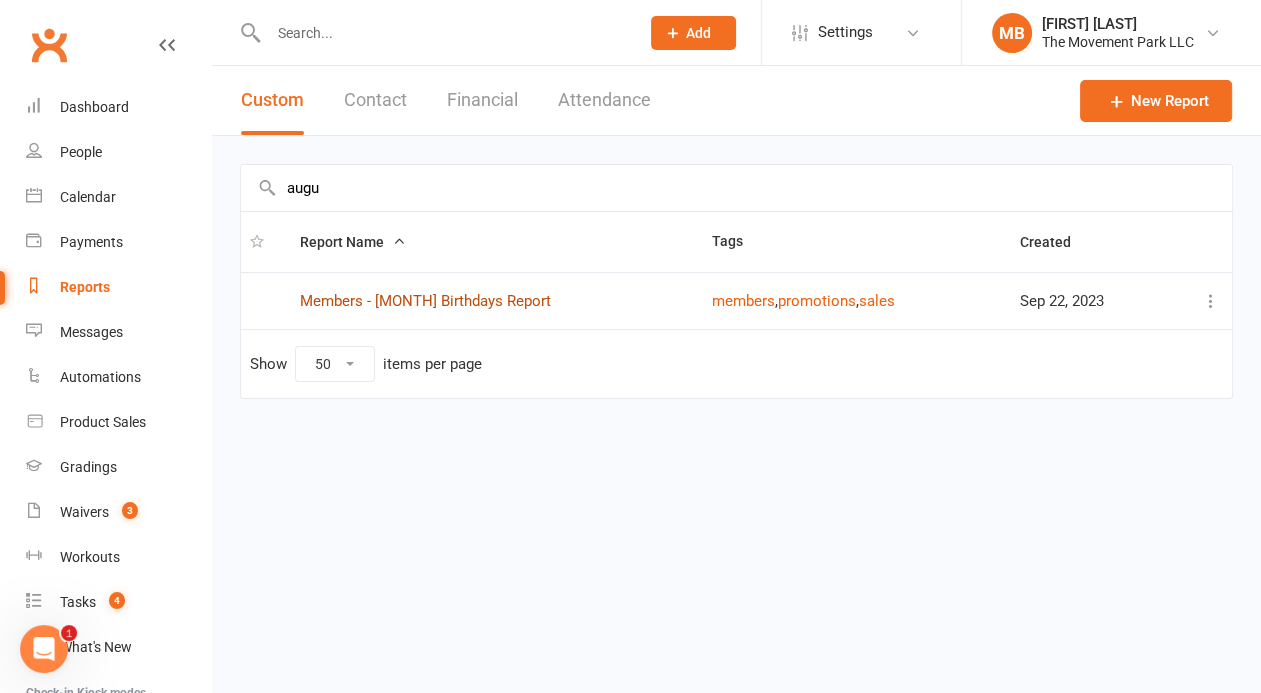 type on "augu" 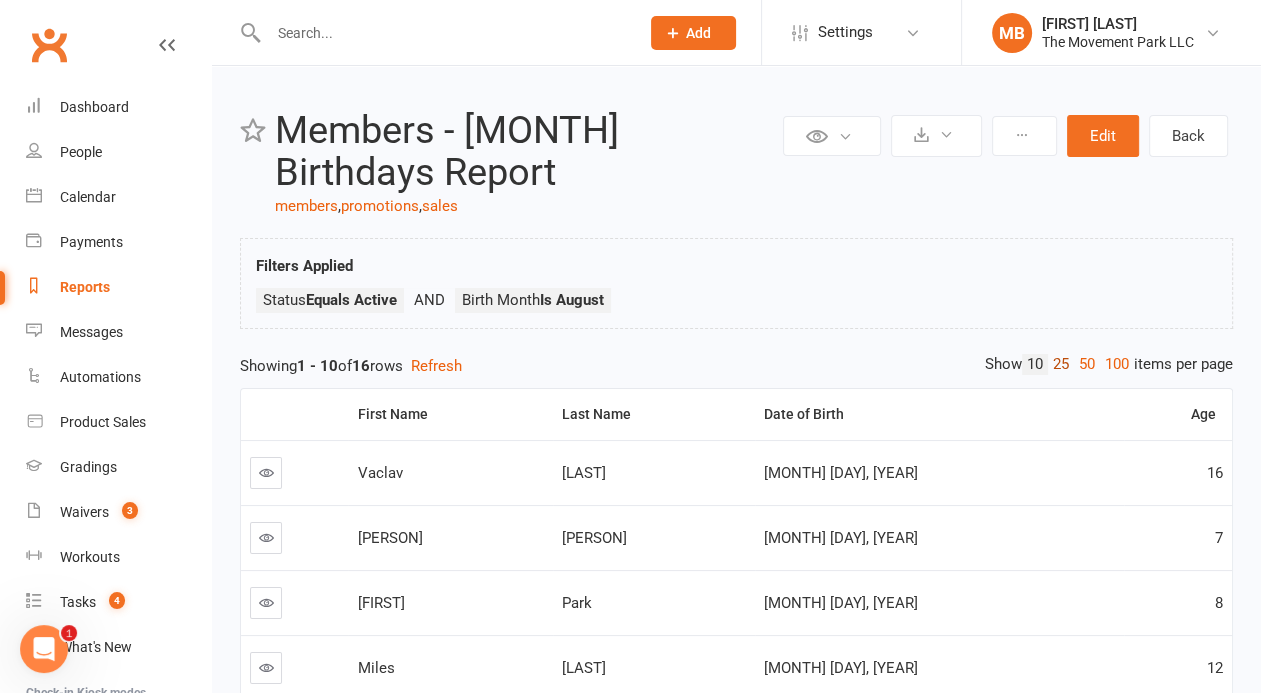 click on "25" at bounding box center [1061, 364] 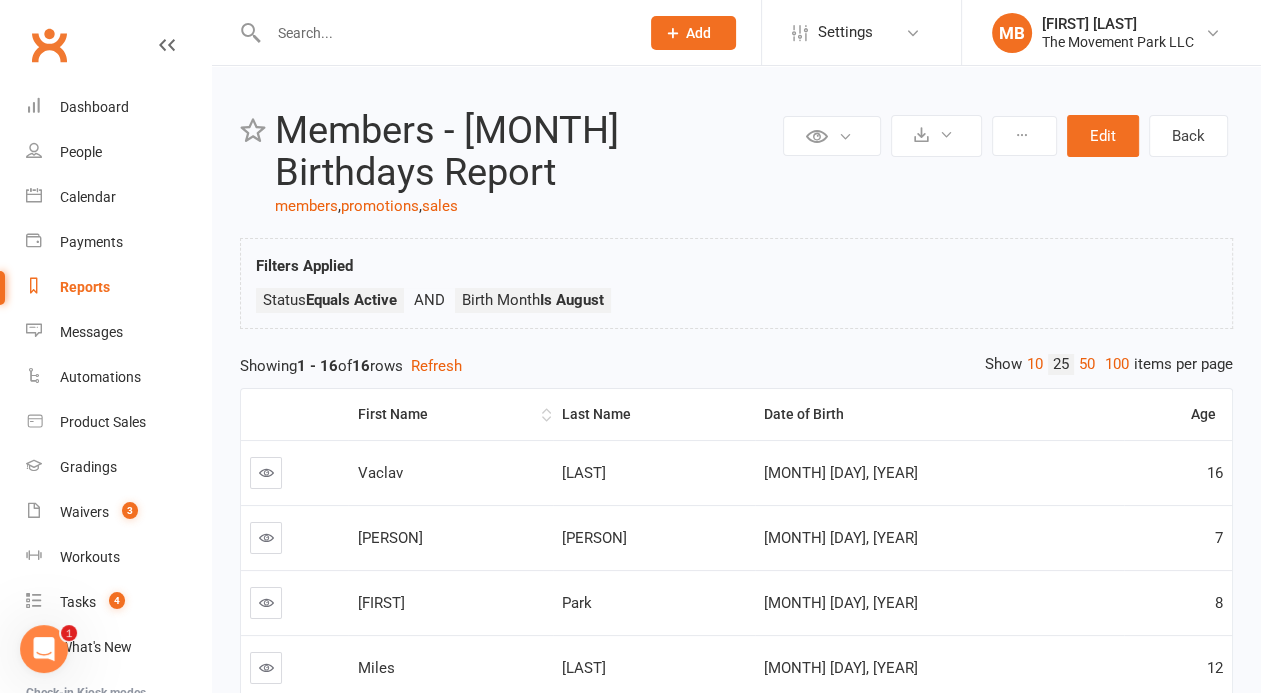 click on "First Name" at bounding box center [450, 414] 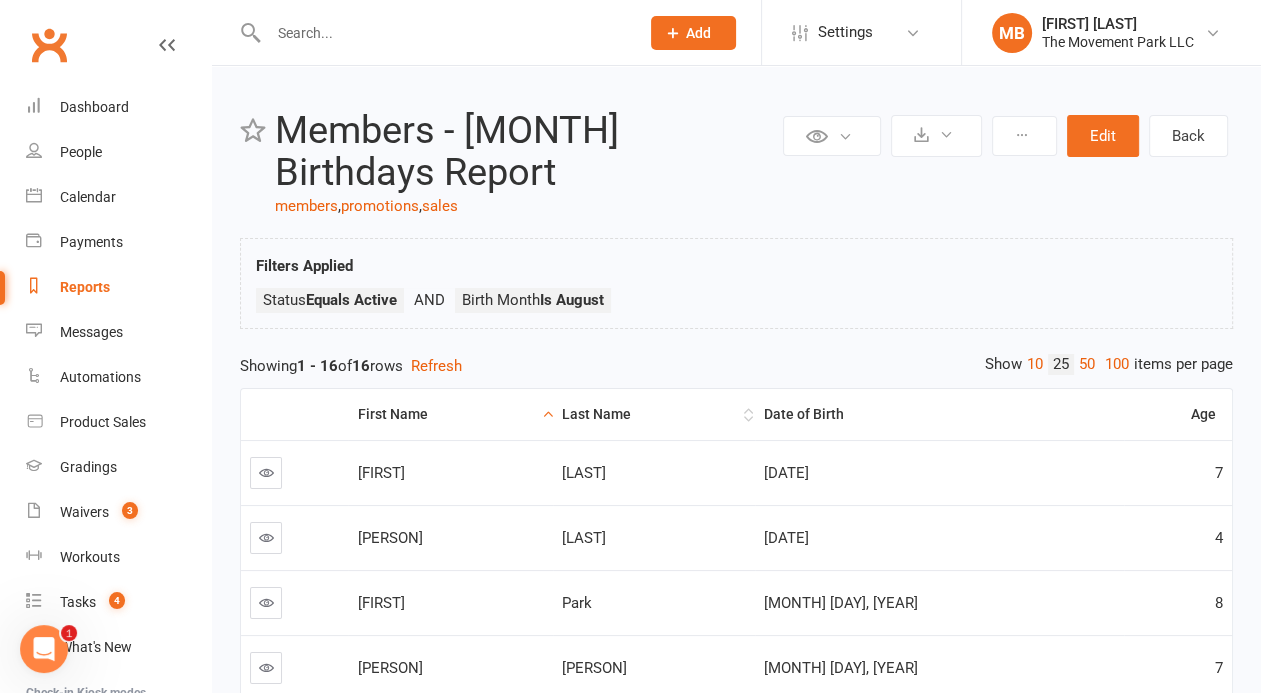 click on "Last Name" at bounding box center [650, 414] 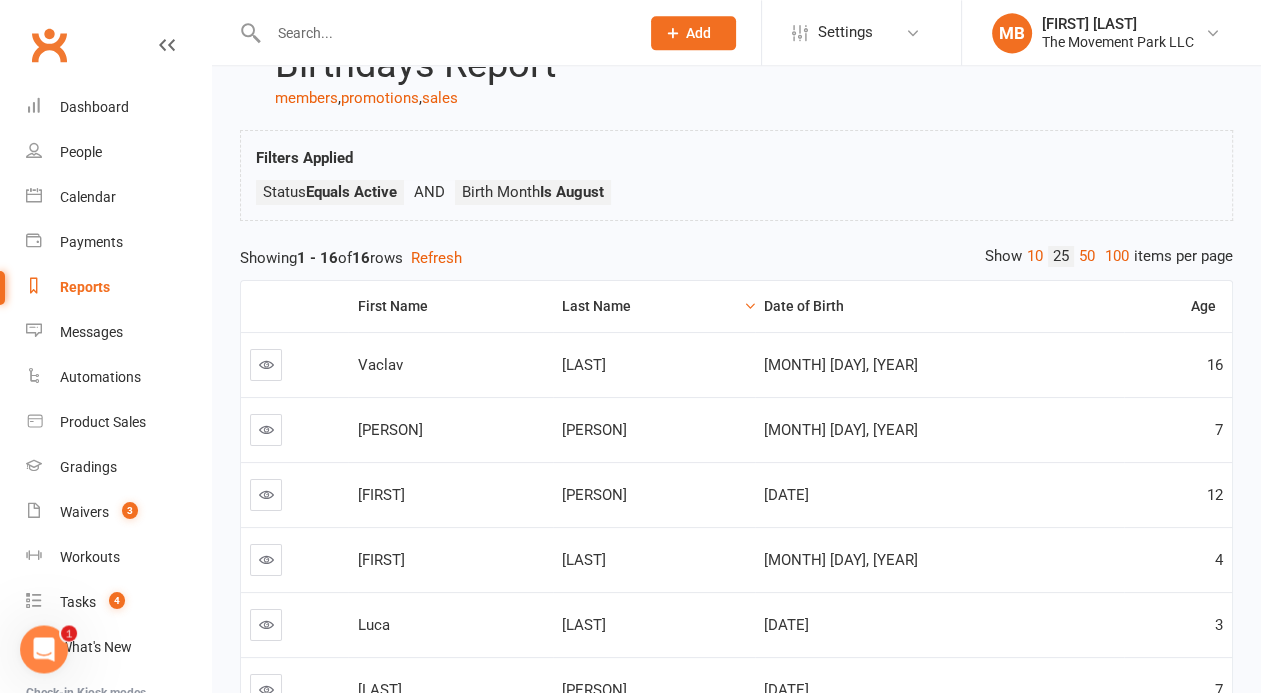 scroll, scrollTop: 102, scrollLeft: 0, axis: vertical 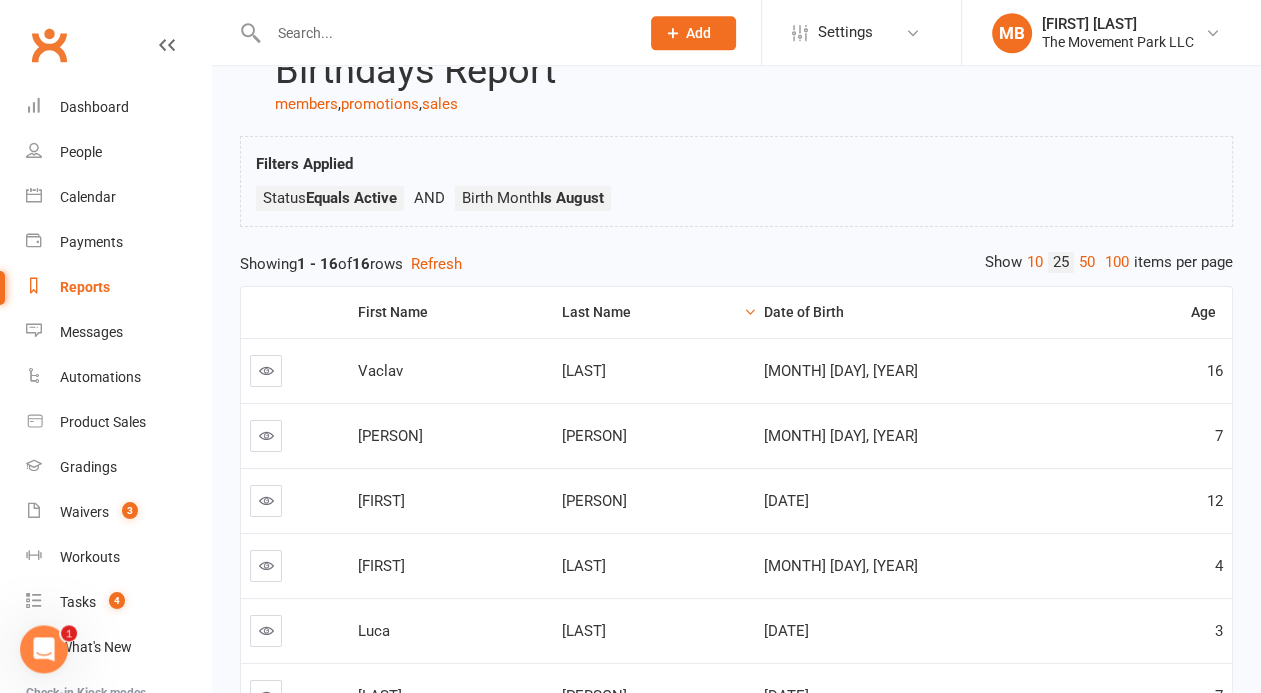 click on "Last Name" at bounding box center (650, 312) 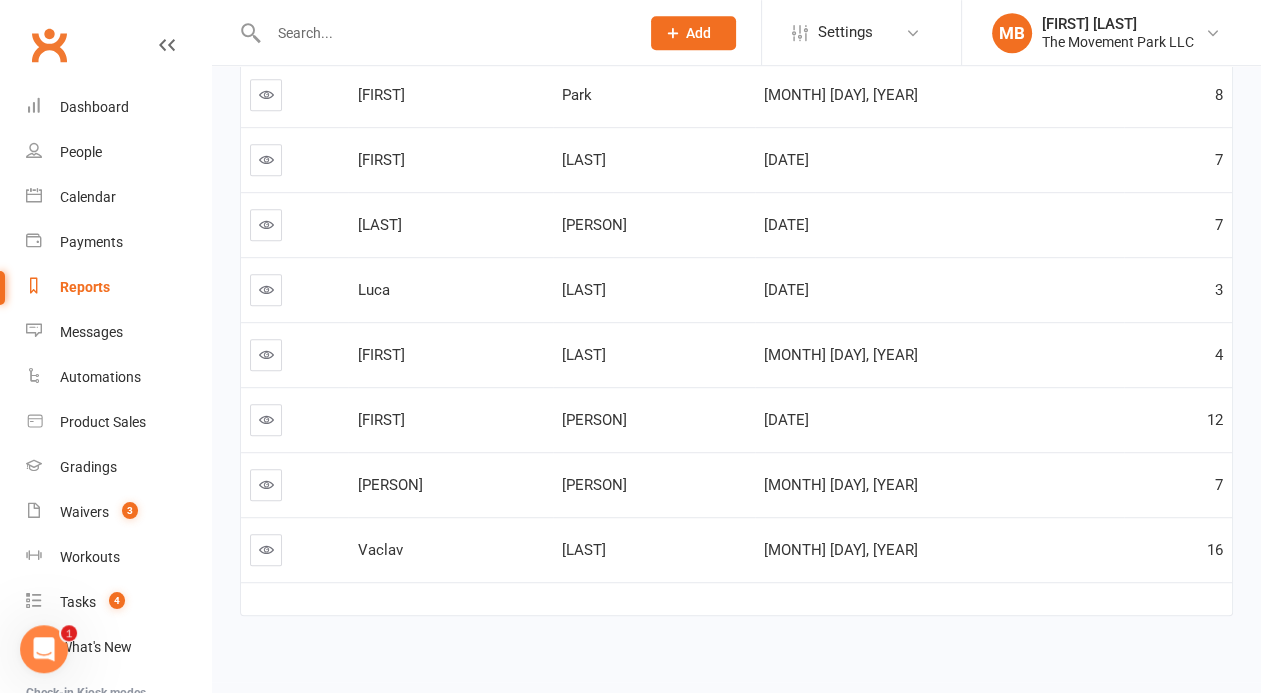 scroll, scrollTop: 900, scrollLeft: 0, axis: vertical 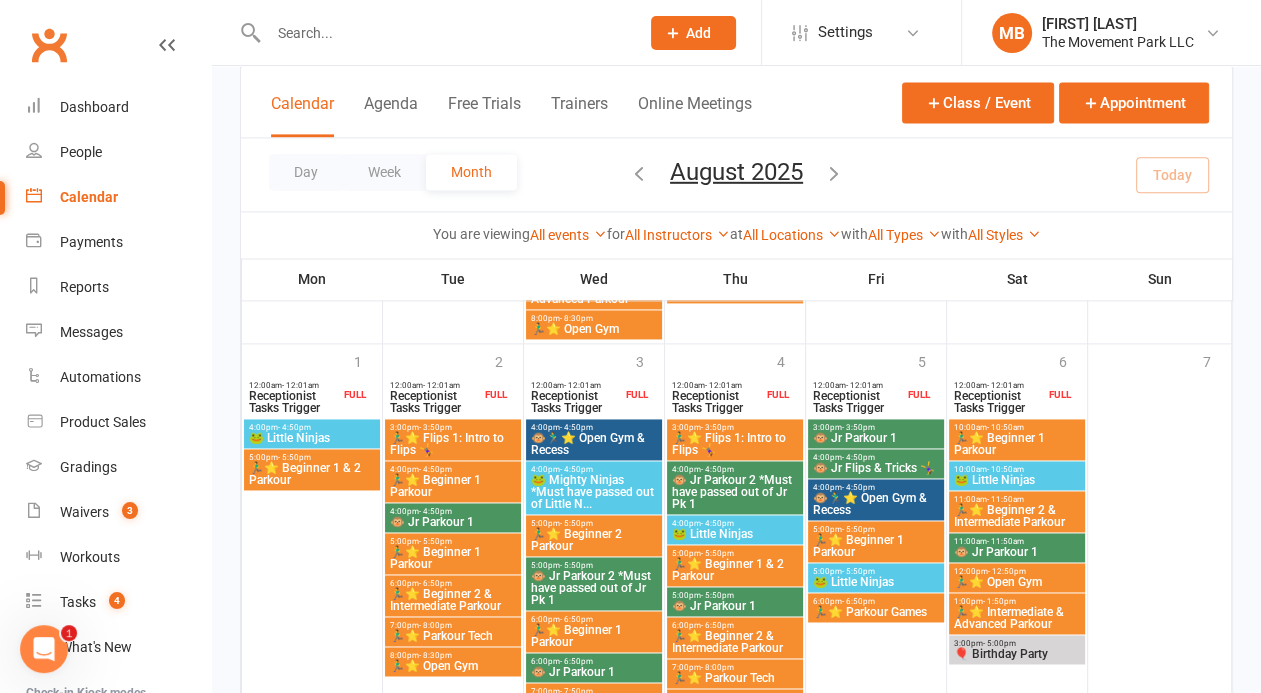 click at bounding box center (834, 172) 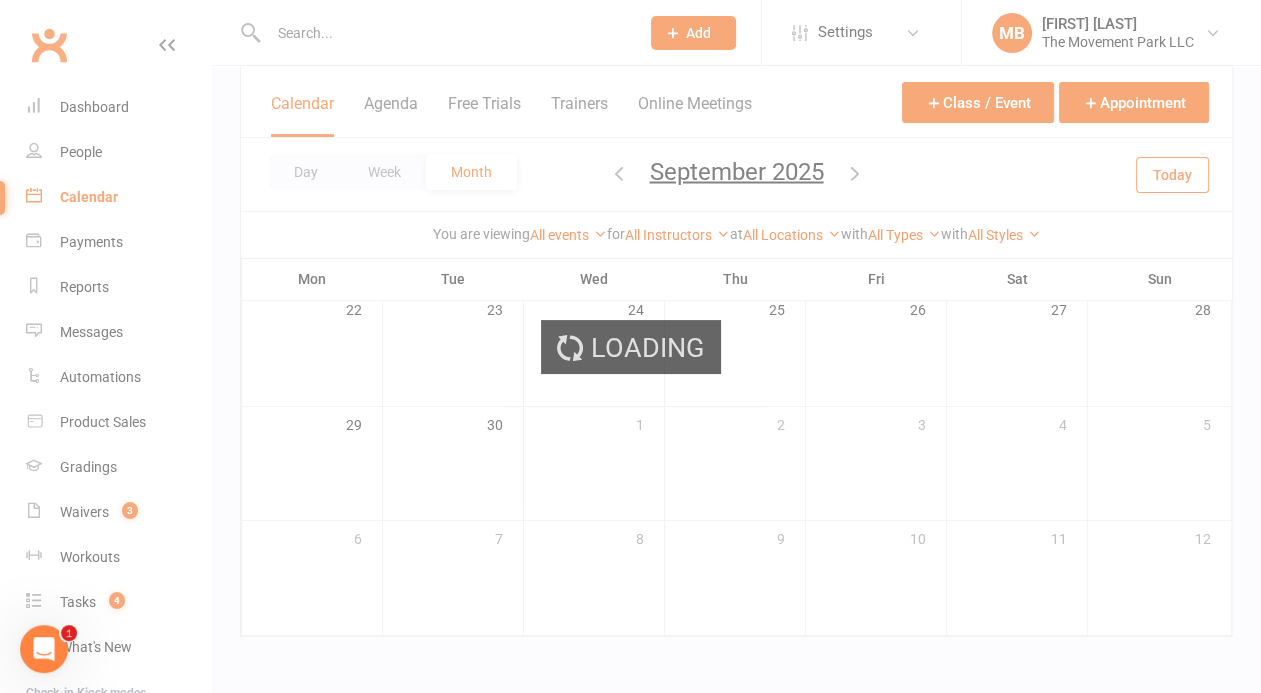 scroll, scrollTop: 474, scrollLeft: 0, axis: vertical 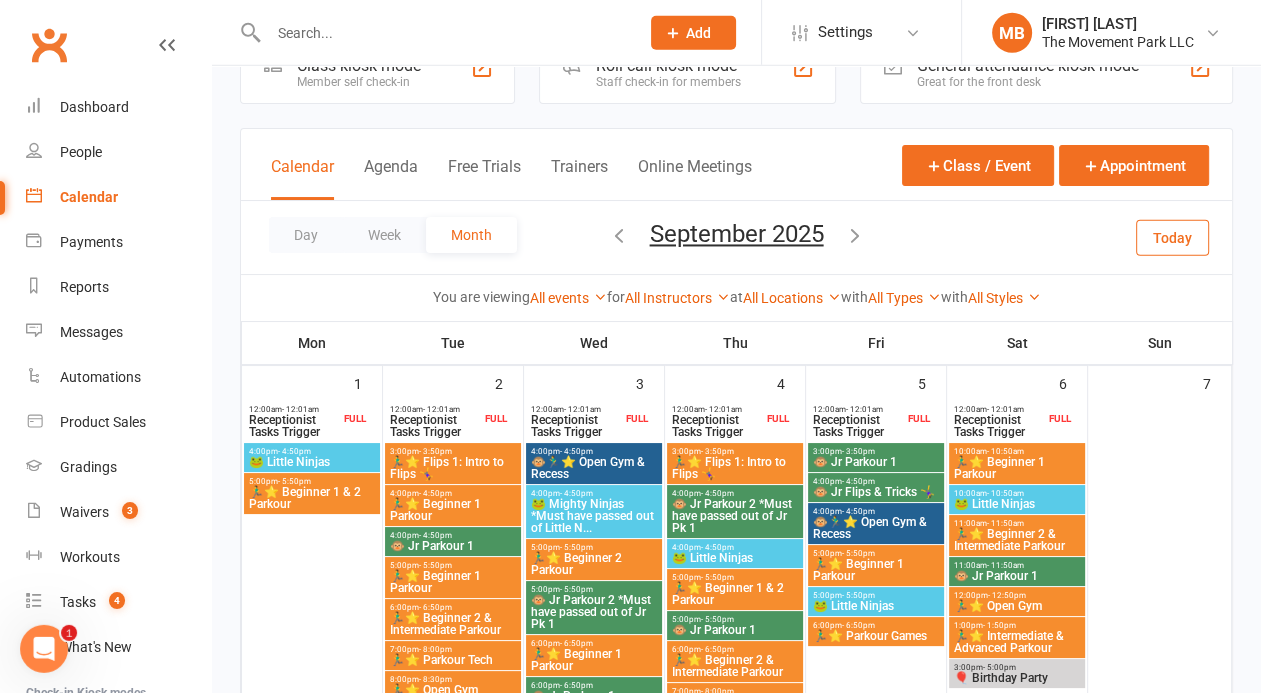 click on "🐸 Little Ninjas" at bounding box center [312, 462] 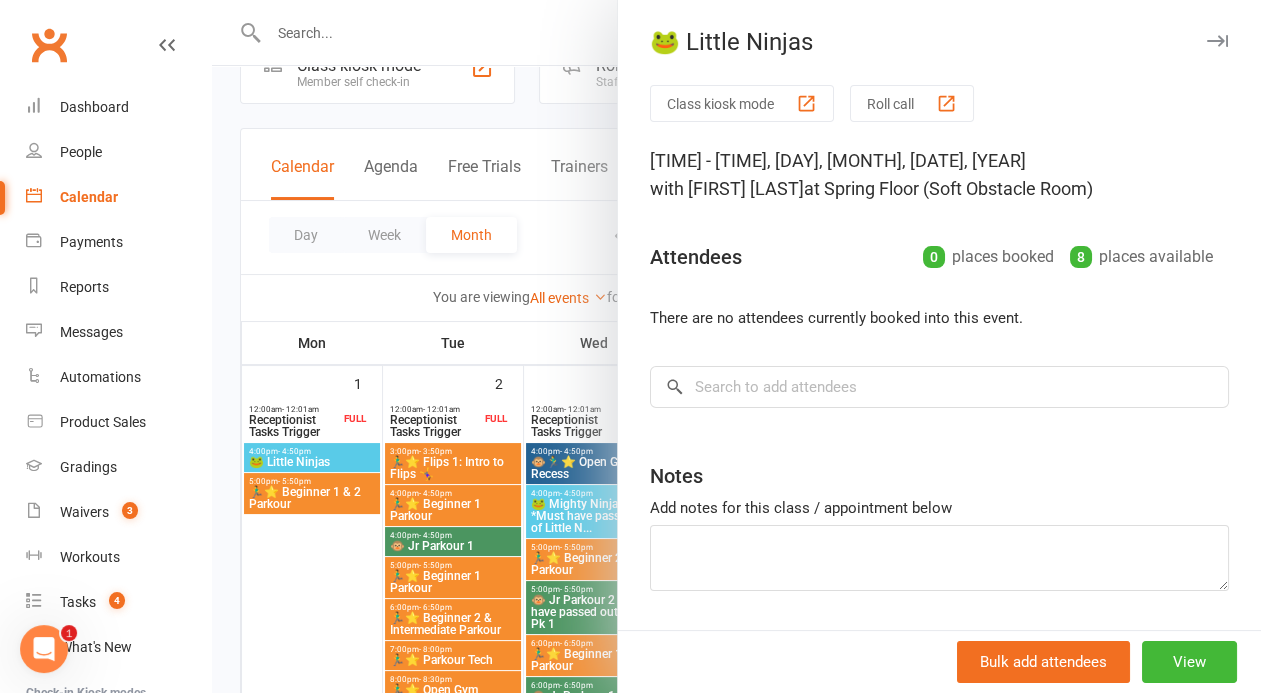 click at bounding box center (736, 346) 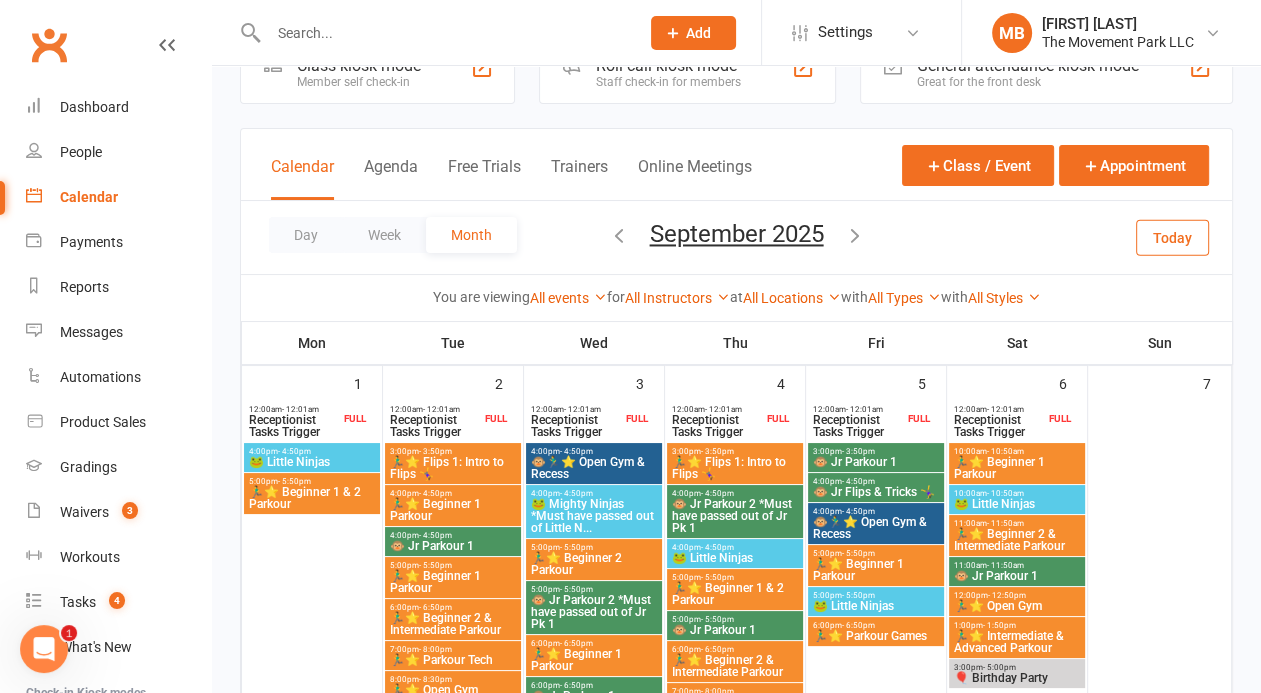 click on "🐸 Little Ninjas Class kiosk mode  Roll call  [TIME] - [TIME], [DAY], [MONTH], [DATE], [YEAR] with [FIRST] [LAST]  at  Spring Floor (Soft Obstacle Room)  Attendees  0  places booked 8  places available There are no attendees currently booked into this event. × No results
Notes  Add notes for this class / appointment below Bulk add attendees  View" at bounding box center [736, 346] 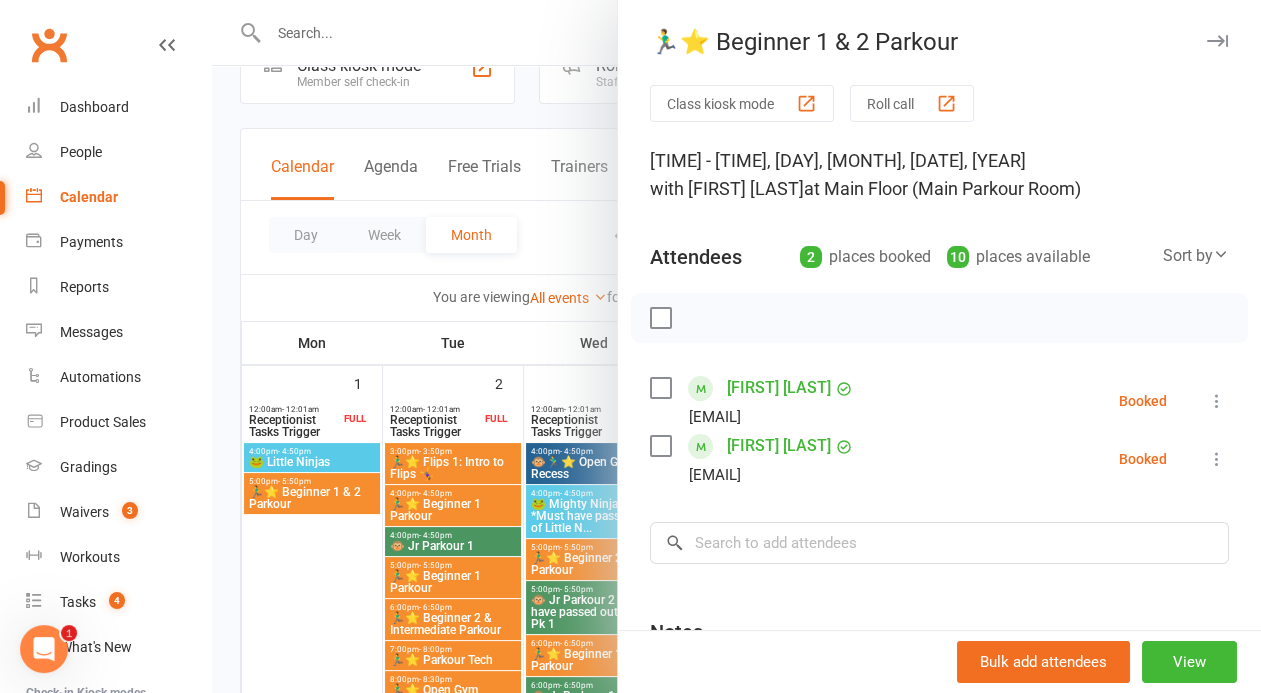 click at bounding box center [736, 346] 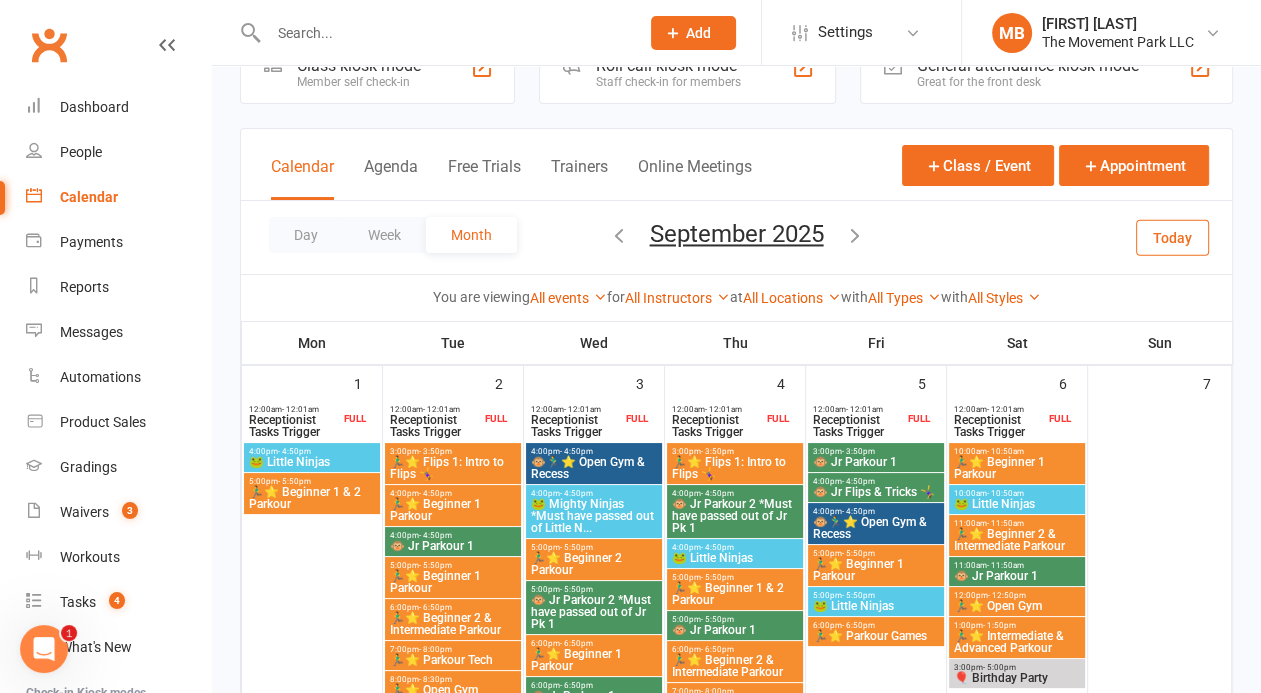 click on "September 2025" at bounding box center (737, 234) 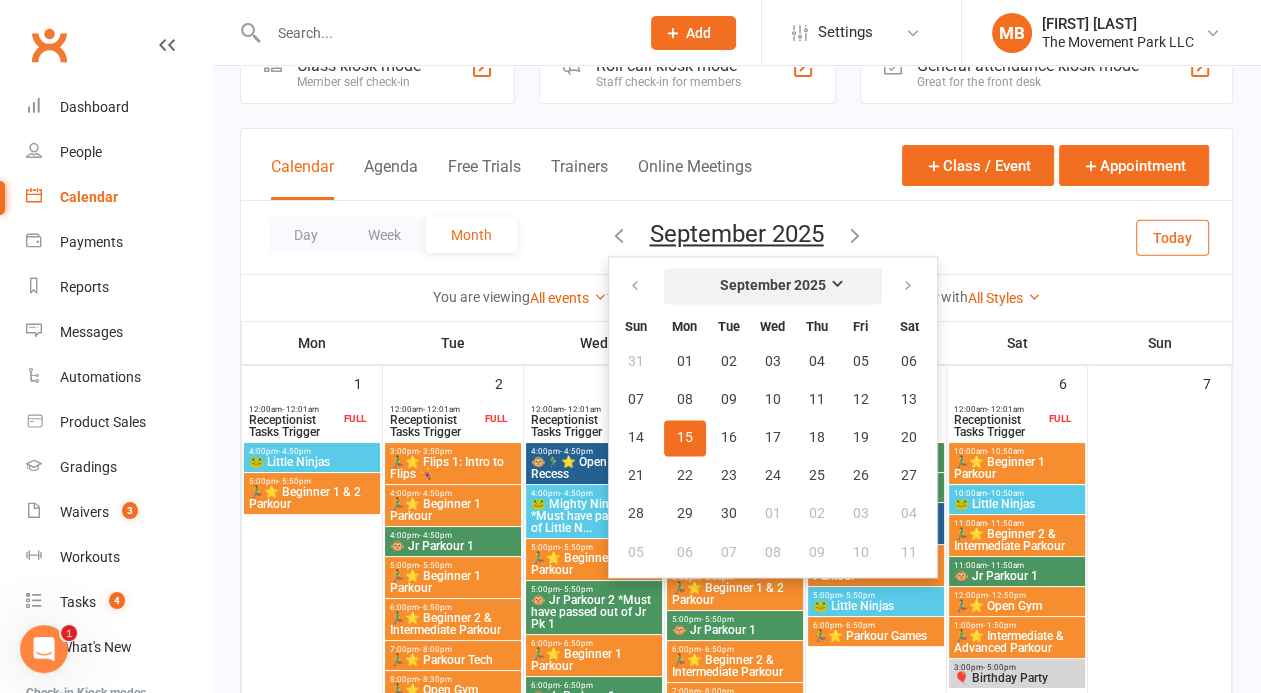 click on "September 2025" at bounding box center [773, 286] 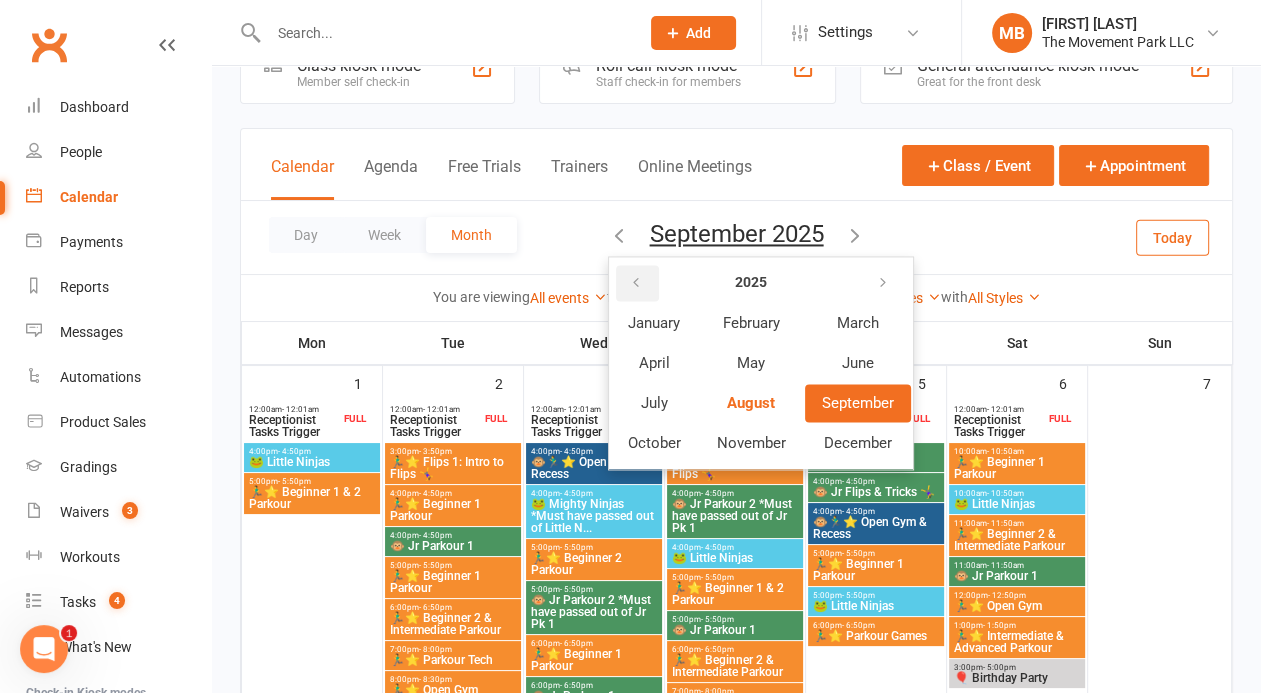 click at bounding box center [636, 283] 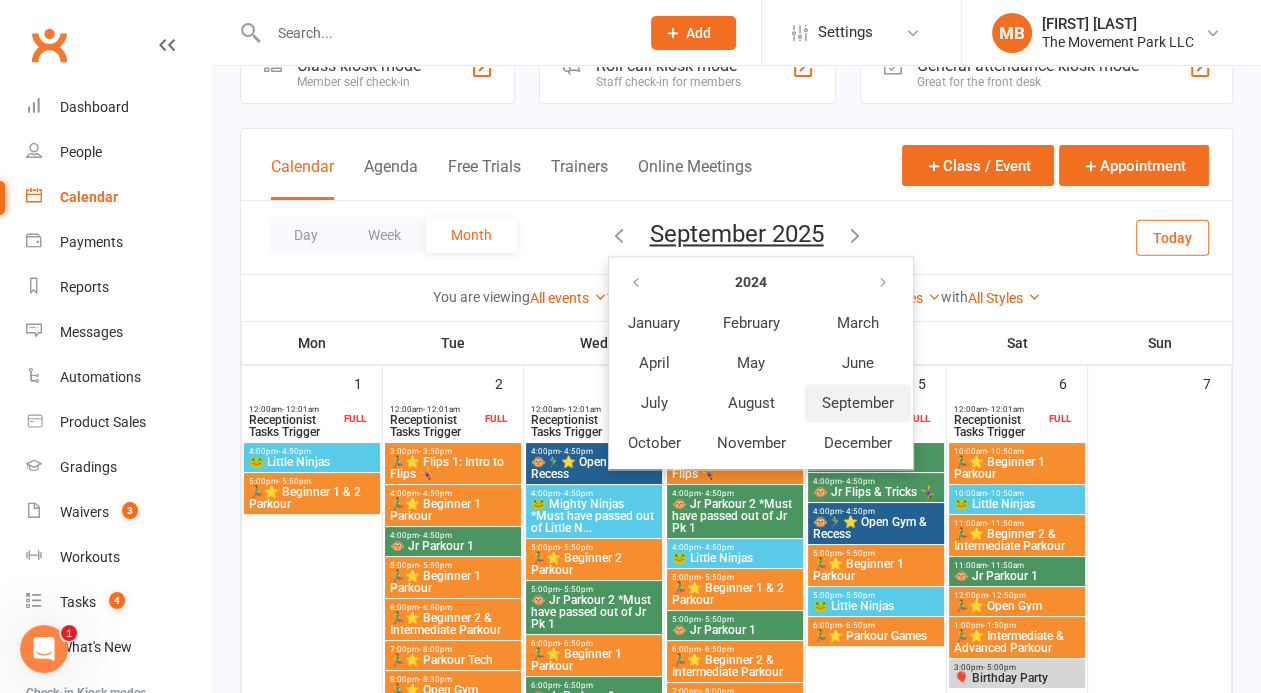 click on "September" at bounding box center (858, 403) 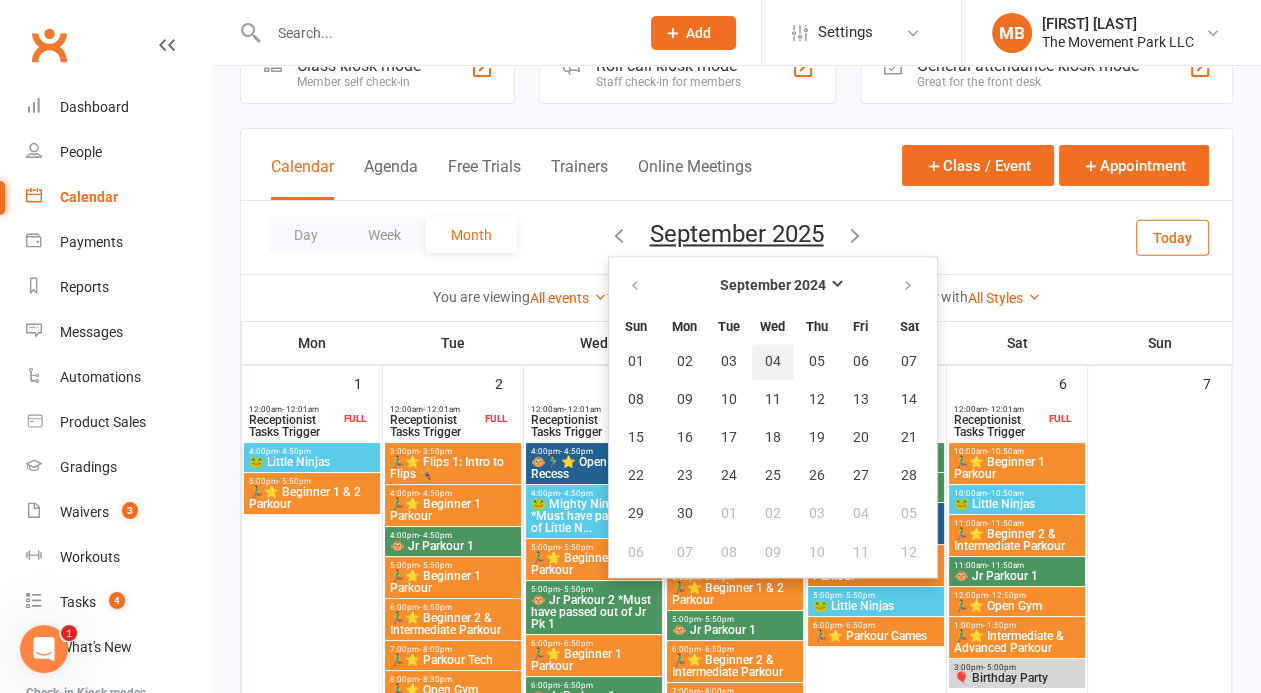 click on "04" at bounding box center (773, 362) 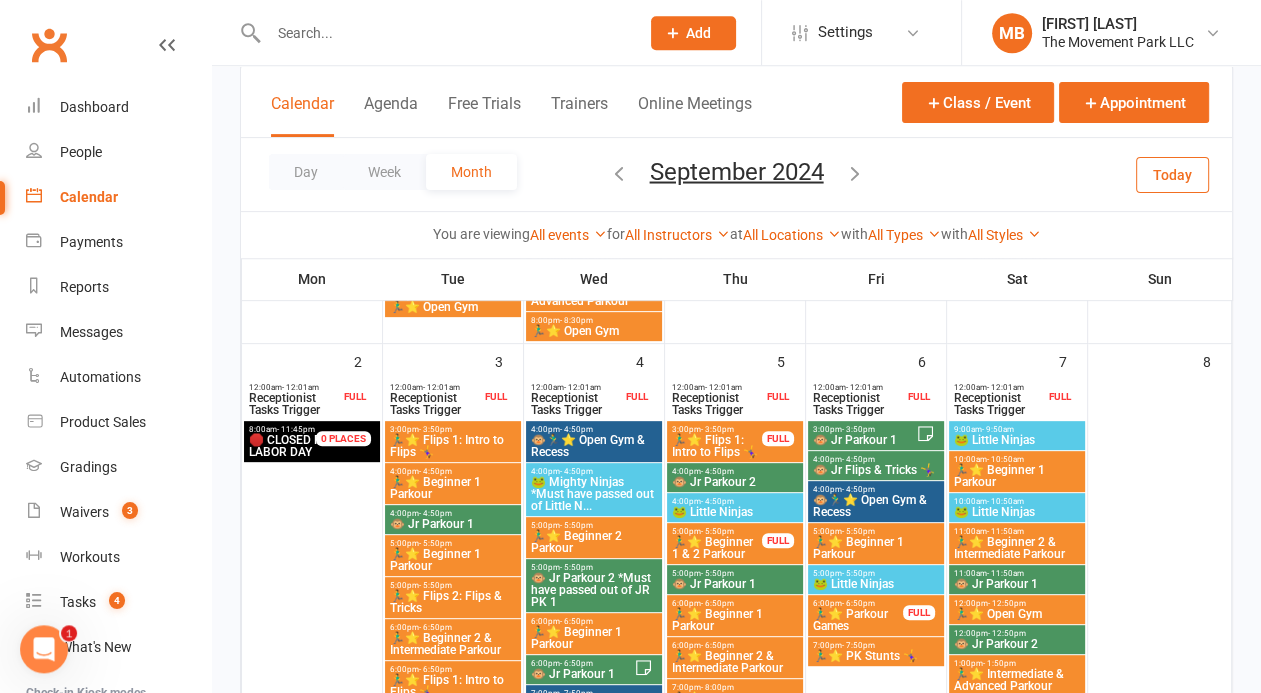 scroll, scrollTop: 584, scrollLeft: 0, axis: vertical 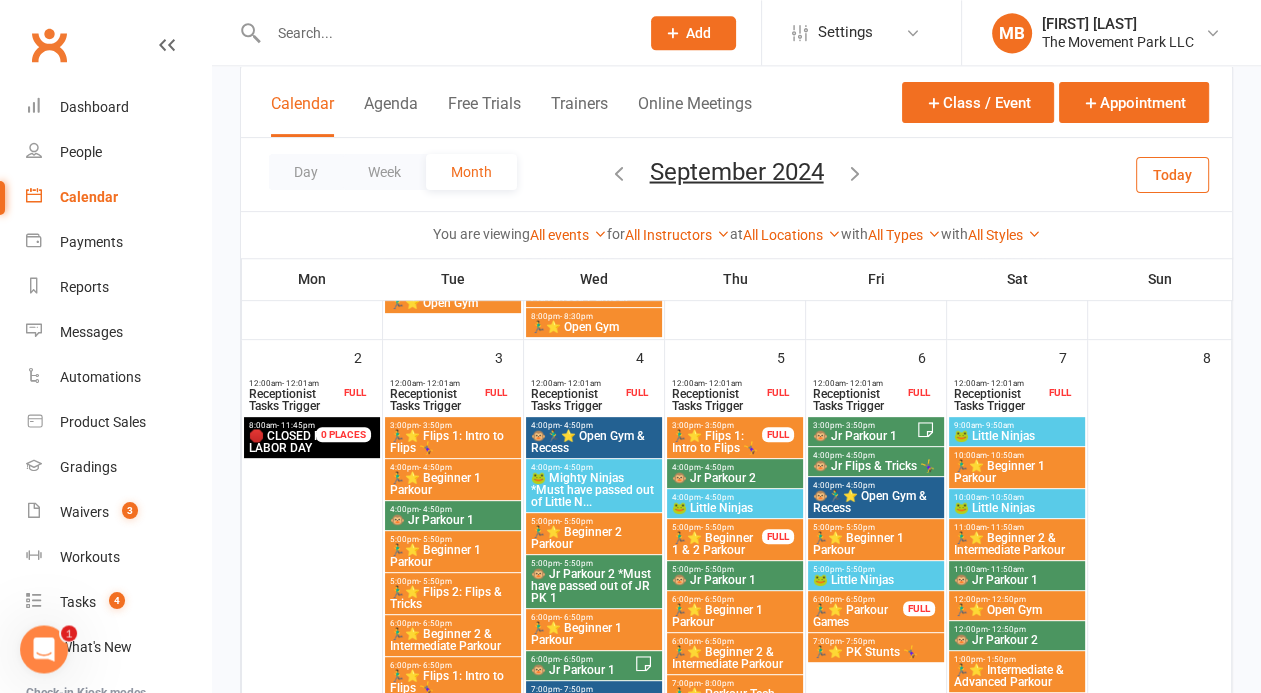 click on "🛑 CLOSED FOR [HOLIDAY]" at bounding box center [294, 442] 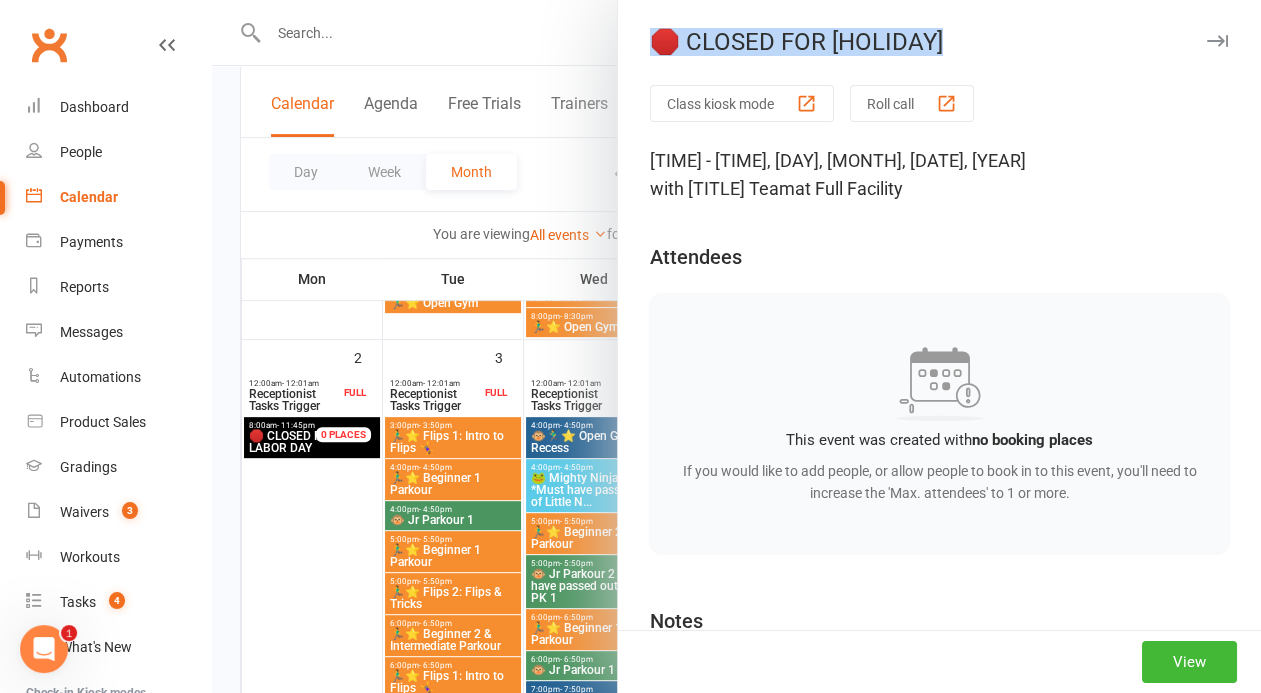 drag, startPoint x: 970, startPoint y: 49, endPoint x: 642, endPoint y: 58, distance: 328.12344 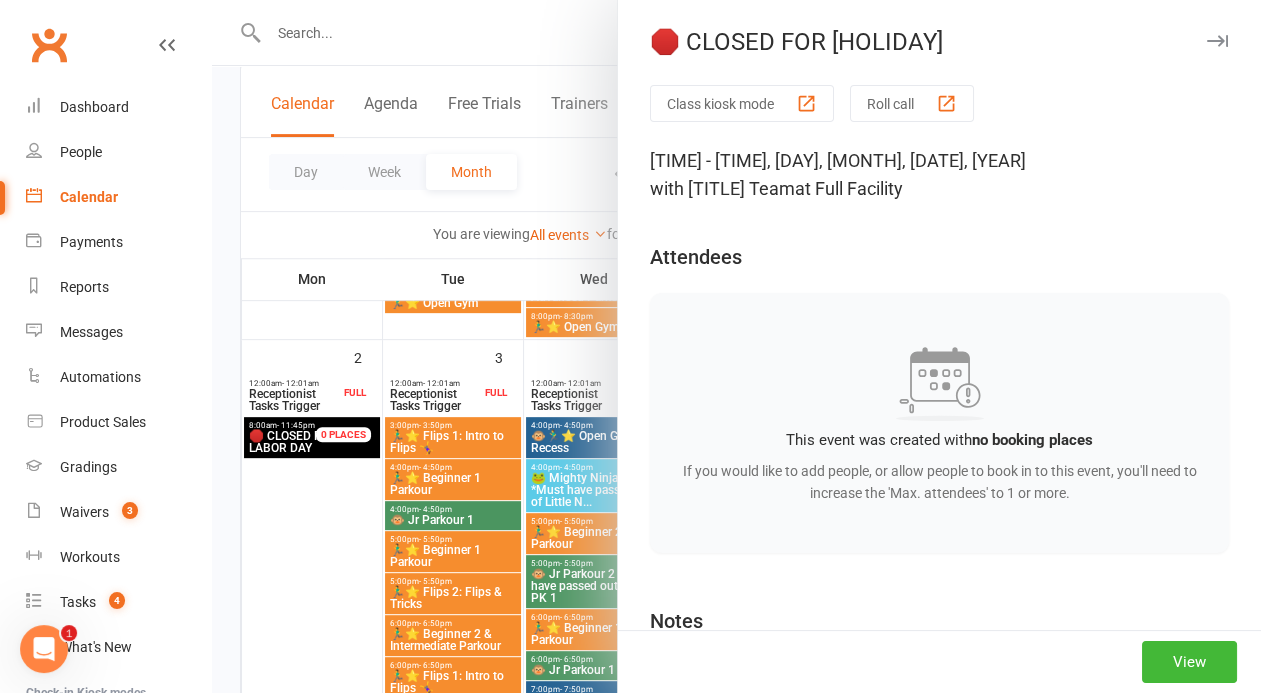 click at bounding box center [736, 346] 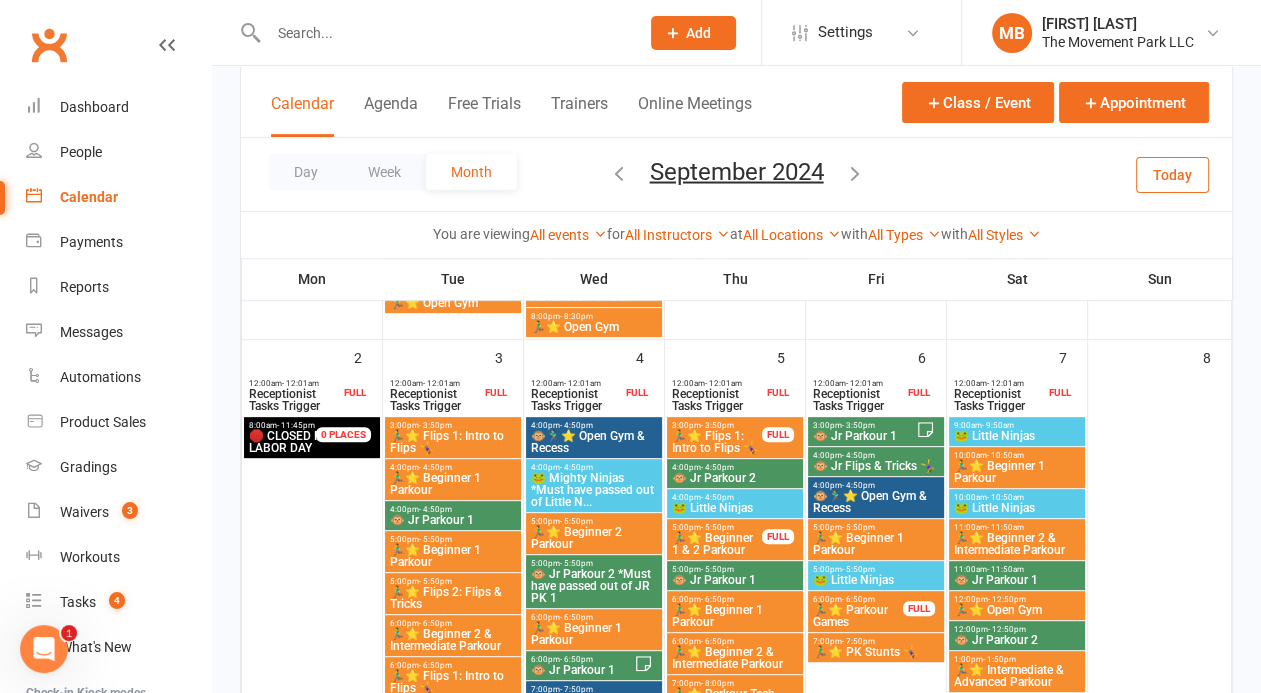 click on "September 2024" at bounding box center (737, 171) 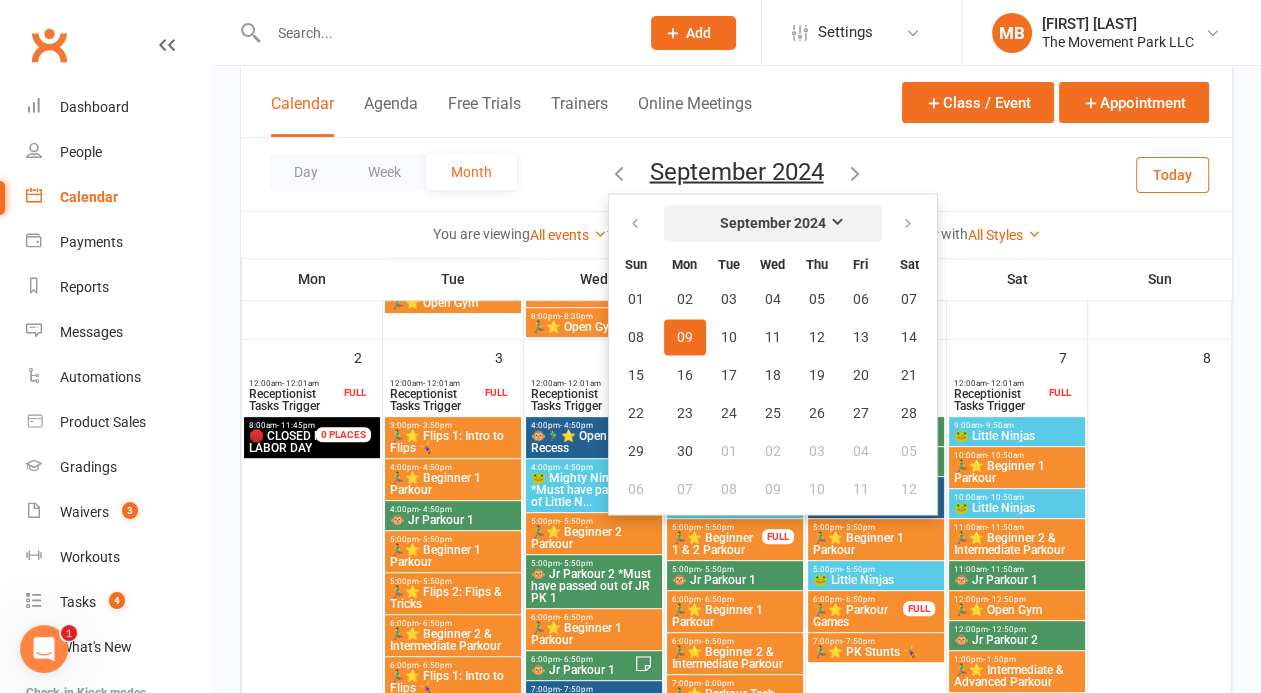 click on "September 2024" at bounding box center (773, 223) 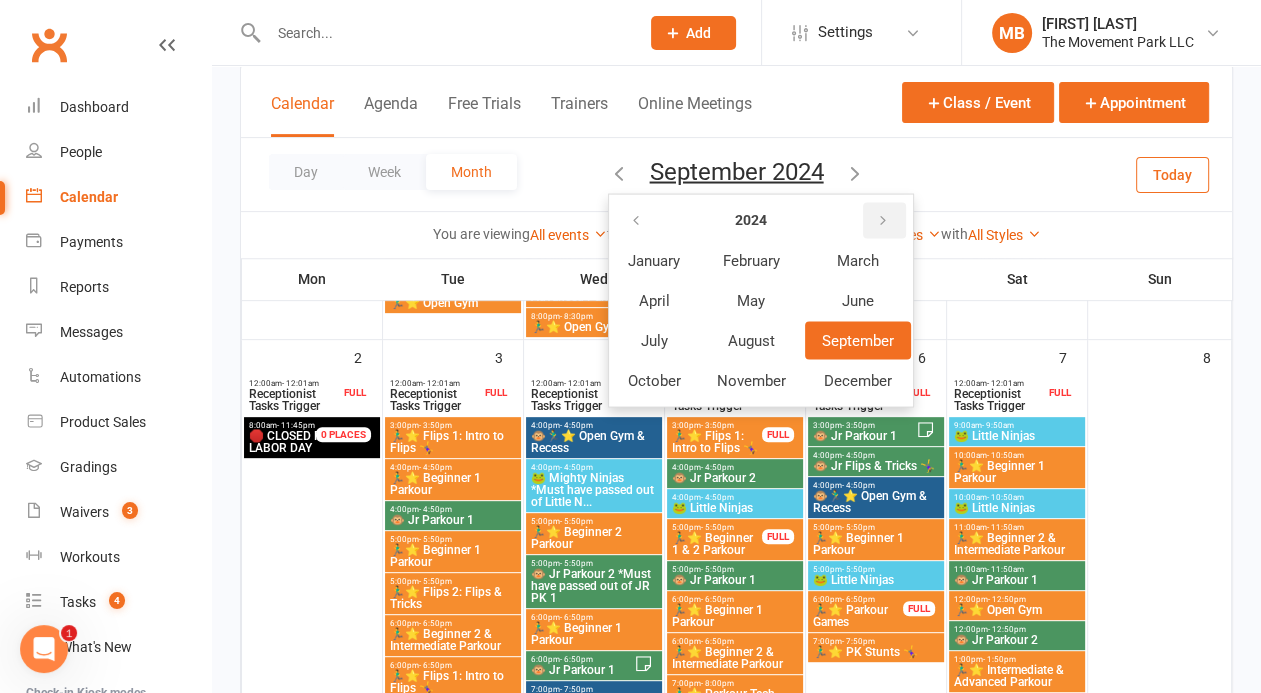 click at bounding box center (884, 220) 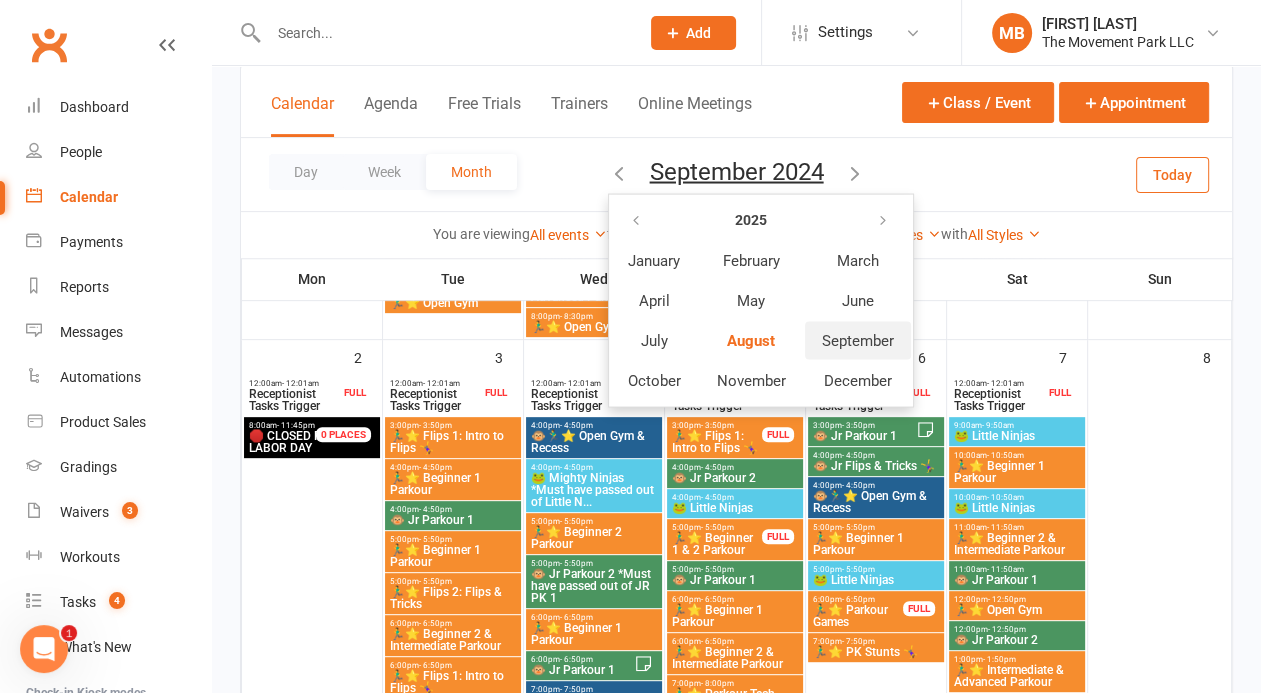 click on "September" at bounding box center [858, 340] 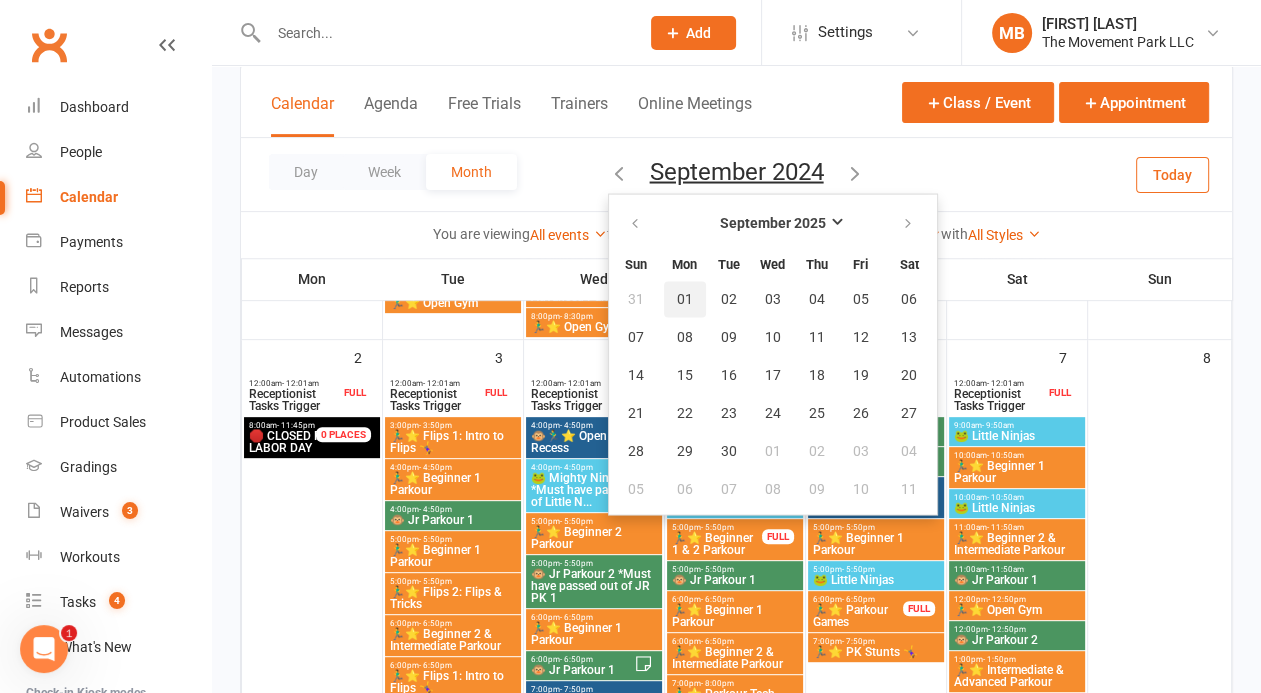 click on "01" at bounding box center [685, 299] 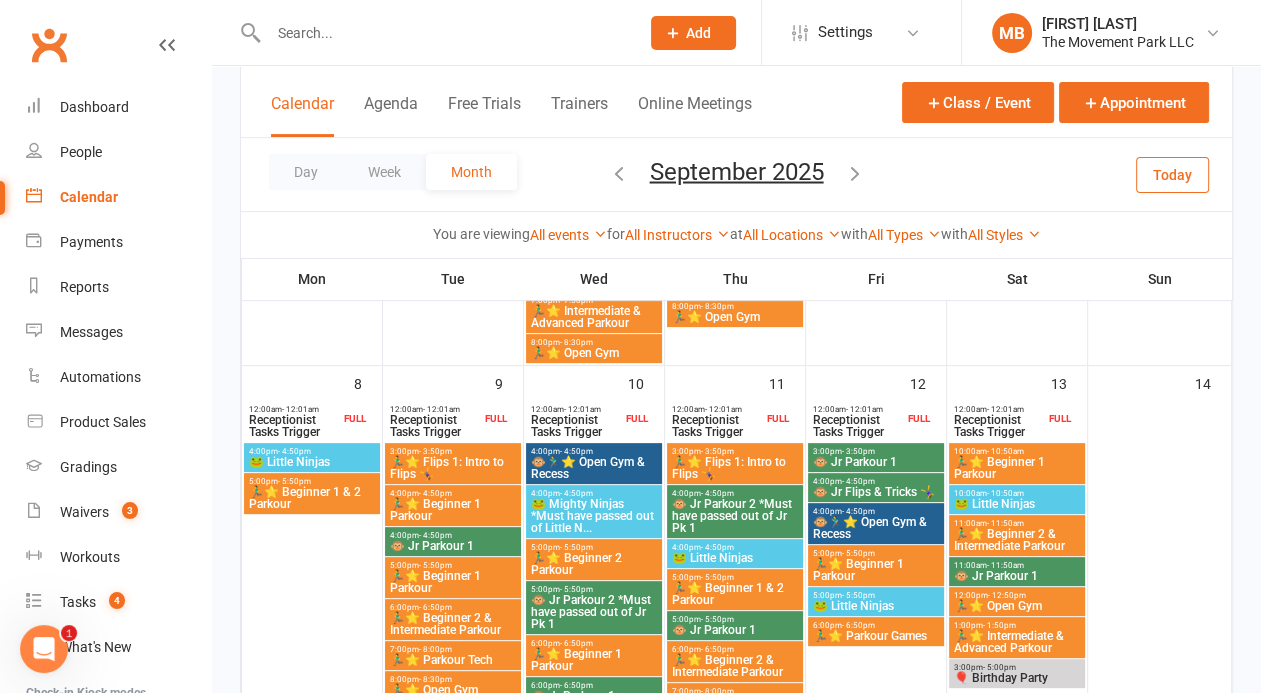 scroll, scrollTop: 308, scrollLeft: 0, axis: vertical 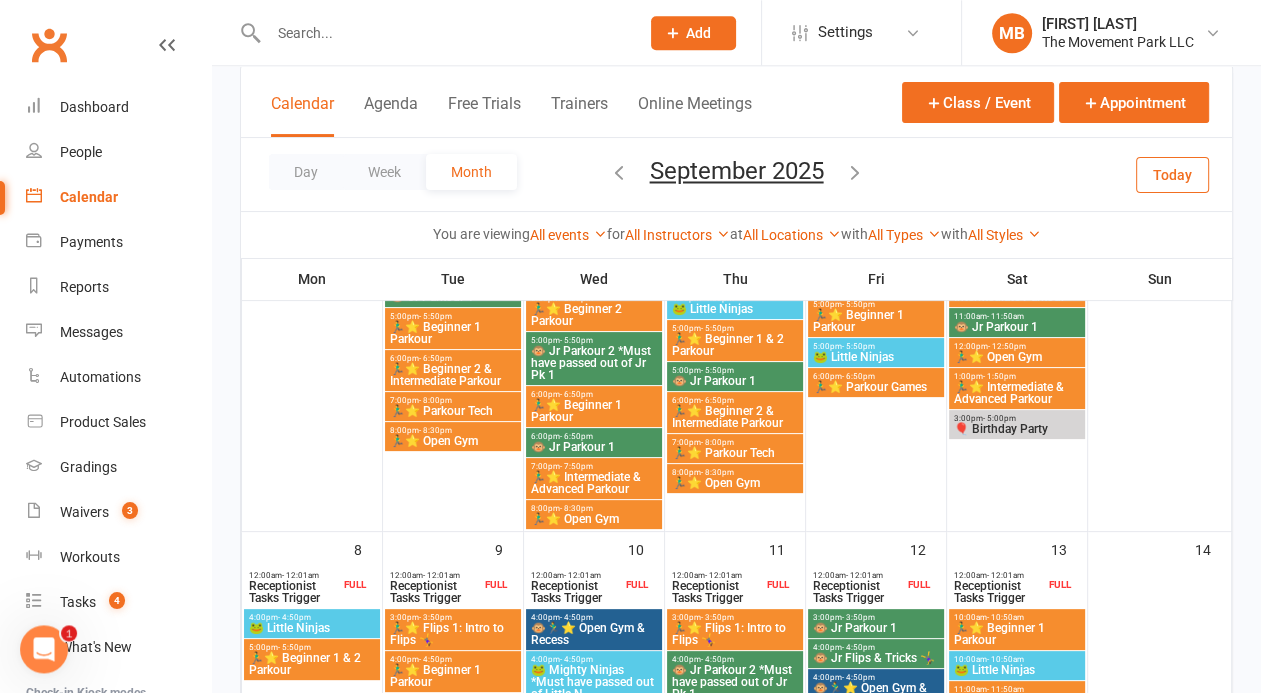 drag, startPoint x: 1254, startPoint y: 184, endPoint x: 1242, endPoint y: 112, distance: 72.99315 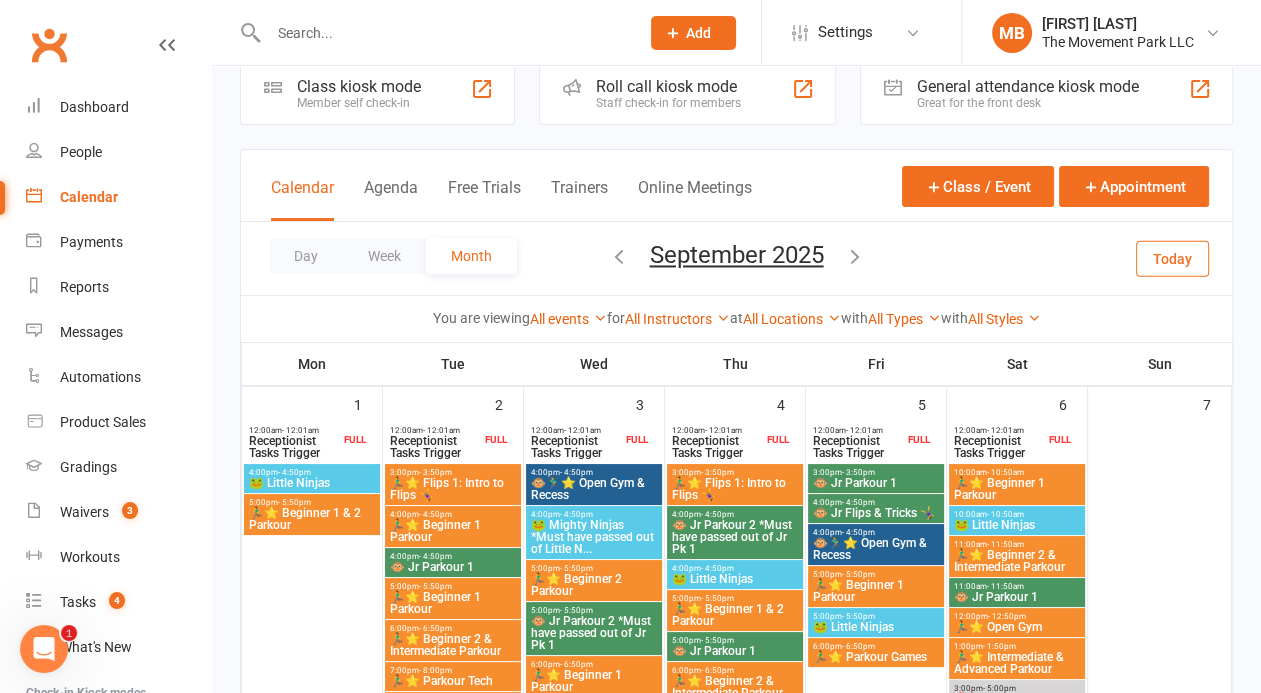 scroll, scrollTop: 17, scrollLeft: 0, axis: vertical 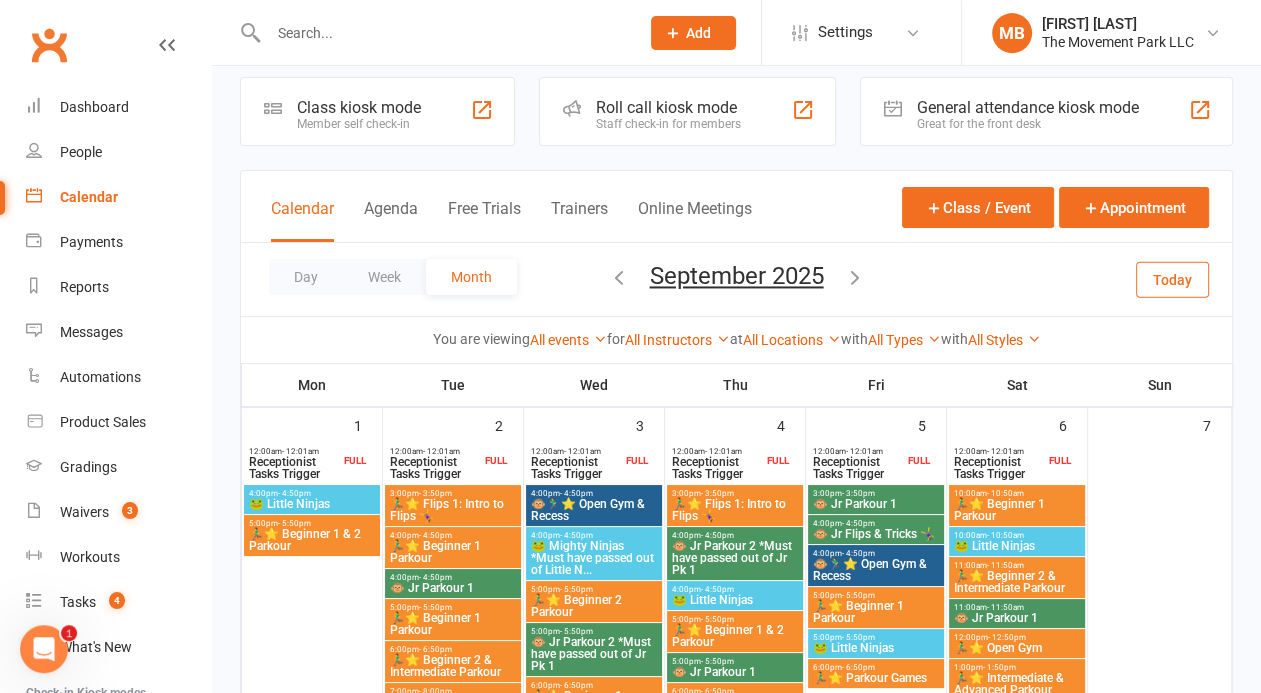 click on "🐸 Little Ninjas" at bounding box center (312, 504) 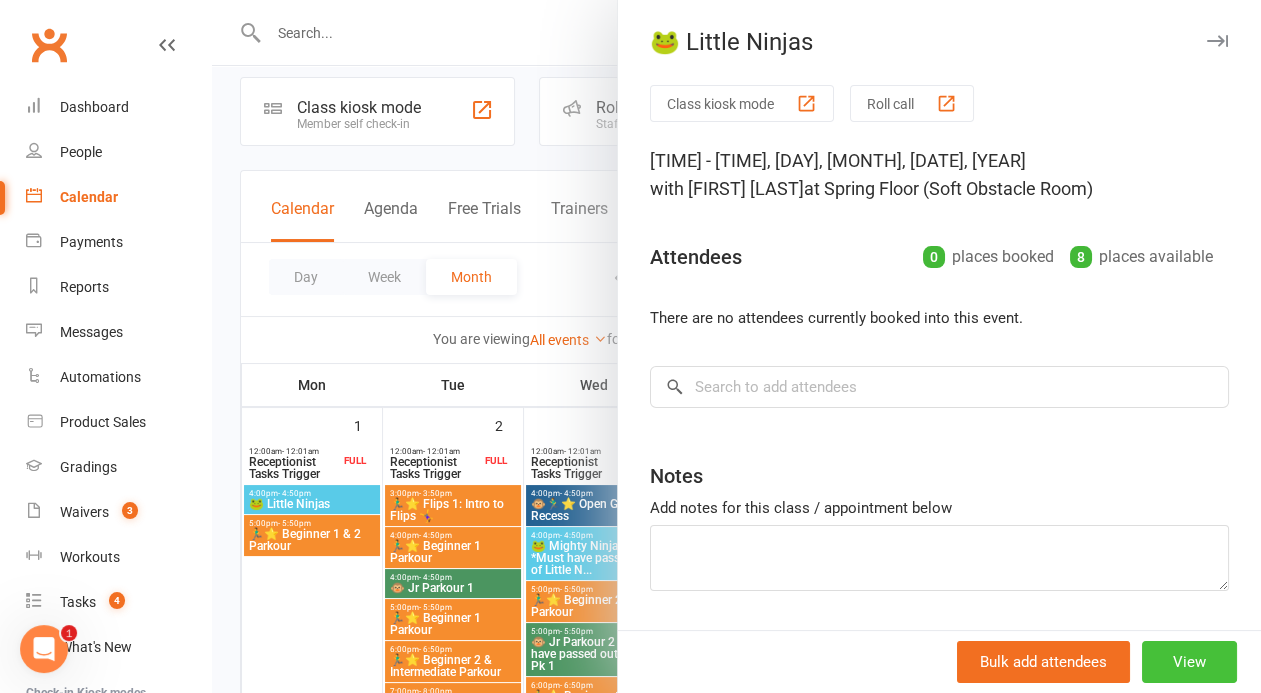 click on "View" at bounding box center [1189, 662] 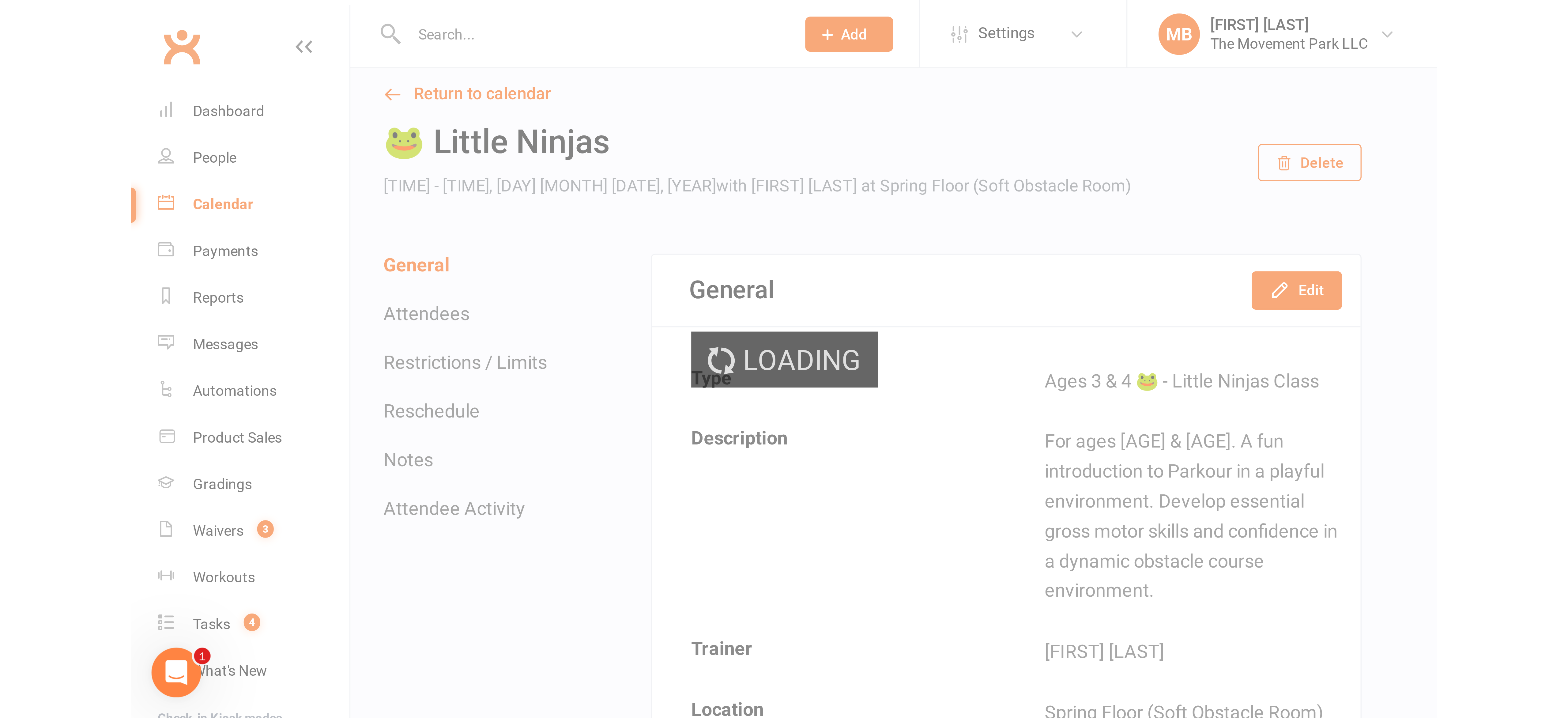 scroll, scrollTop: 0, scrollLeft: 0, axis: both 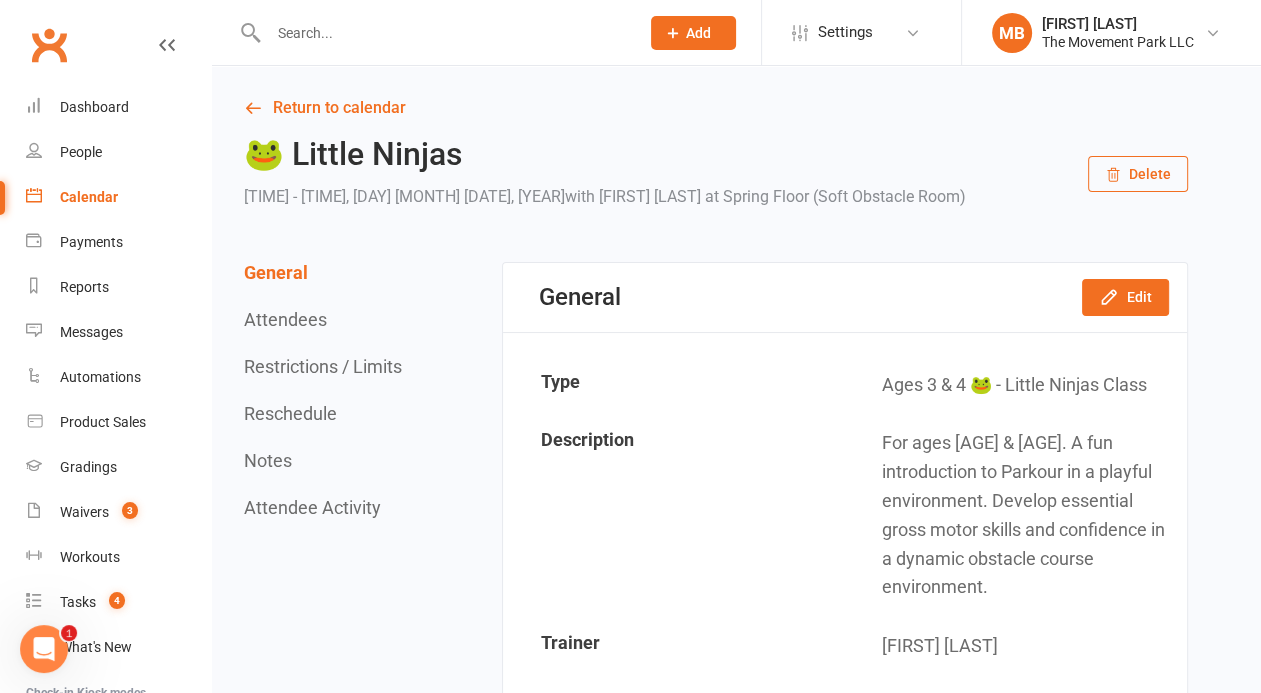 click on "Delete" at bounding box center [1138, 174] 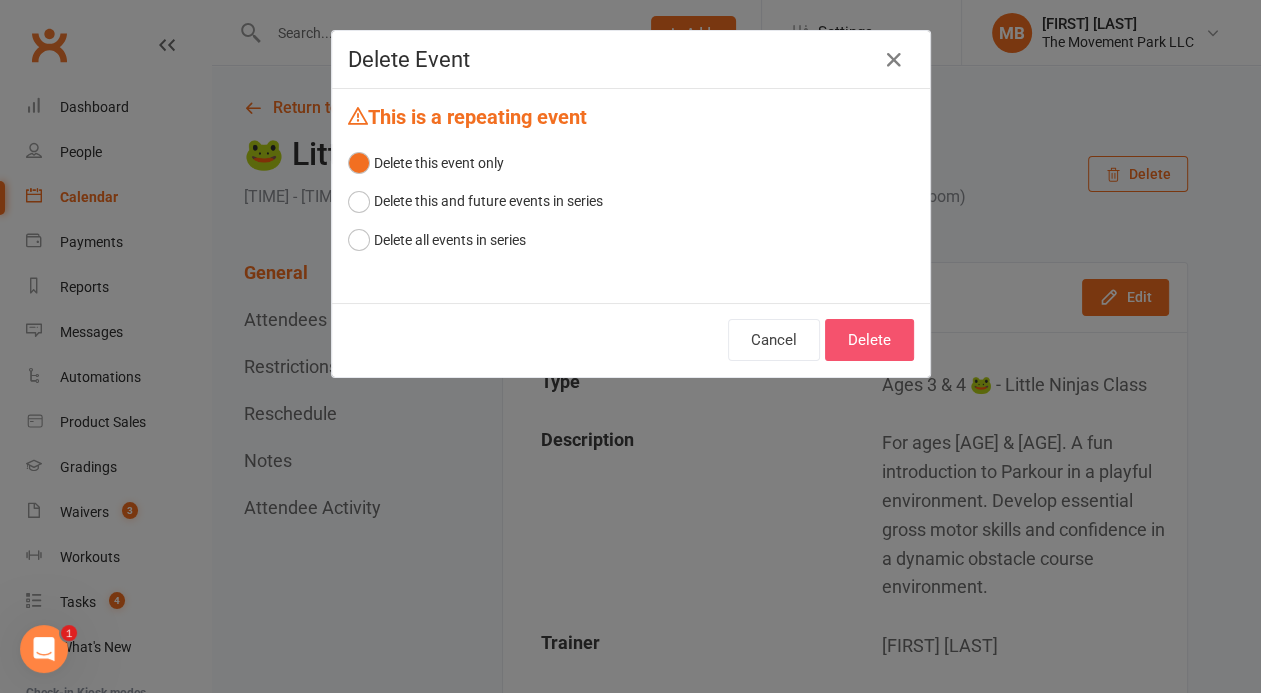 click on "Delete" at bounding box center [869, 340] 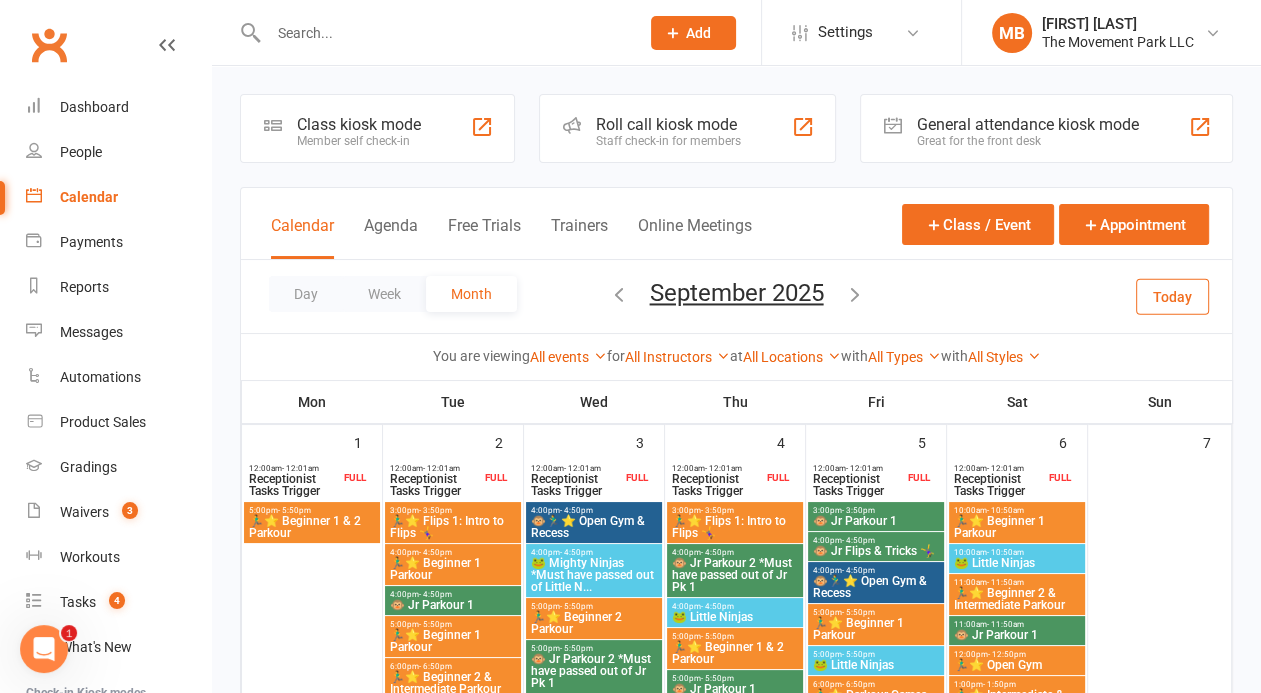 click on "🏃‍♂️⭐ Beginner 1 & 2 Parkour" at bounding box center (312, 527) 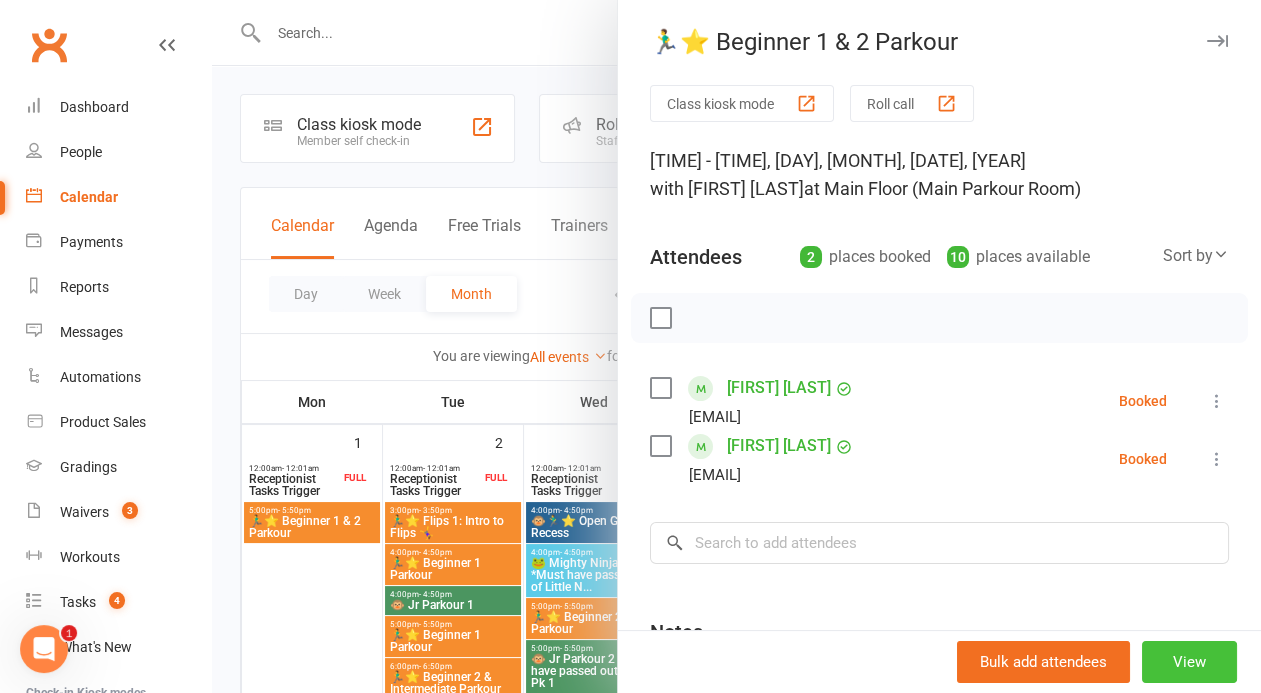 click on "View" at bounding box center (1189, 662) 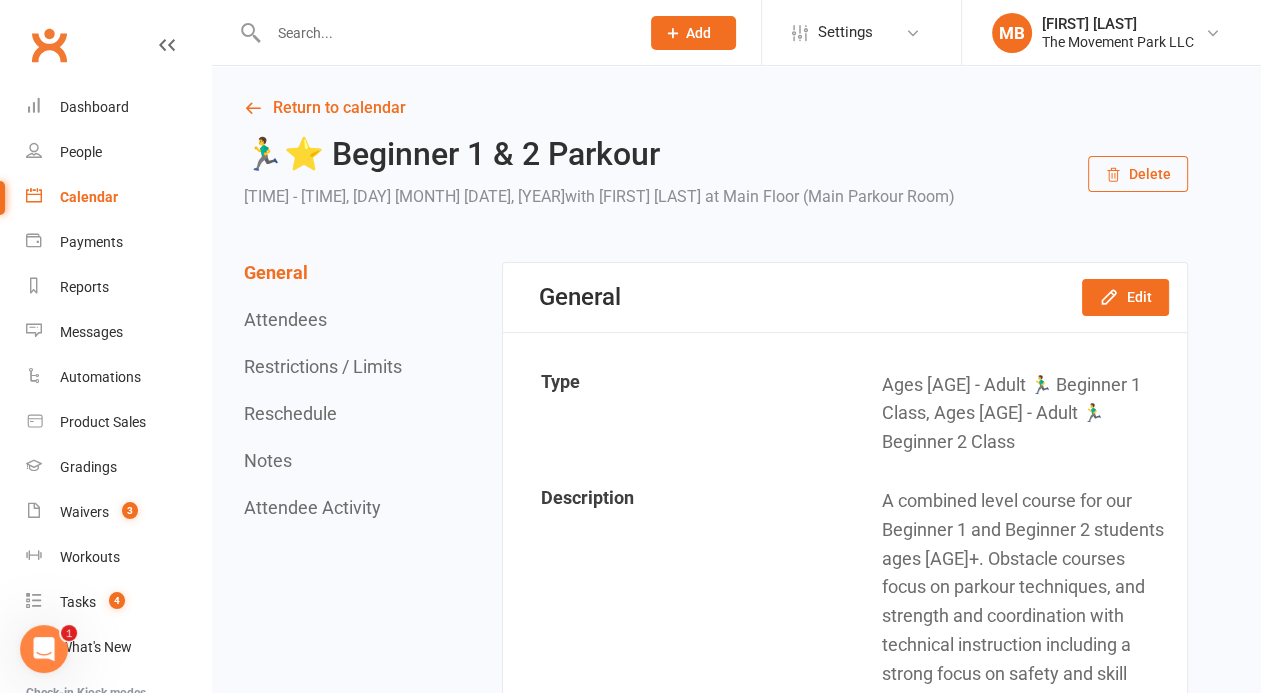click on "Delete" at bounding box center (1138, 174) 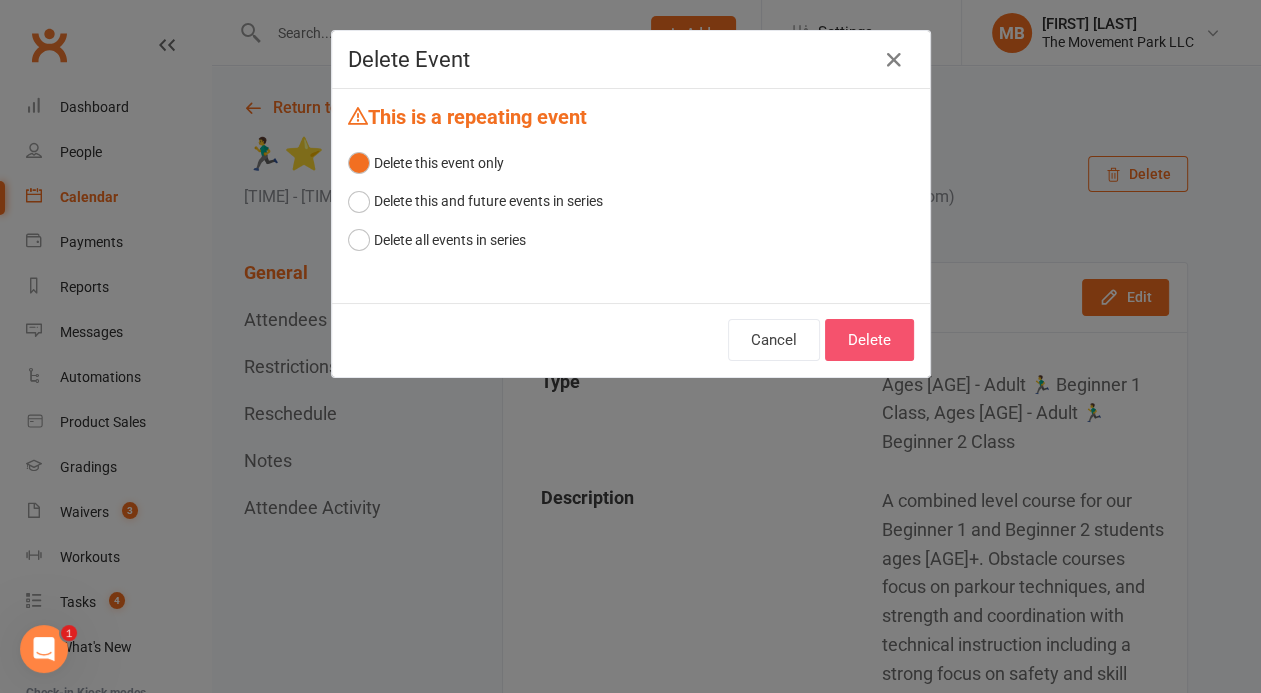 click on "Delete" at bounding box center [869, 340] 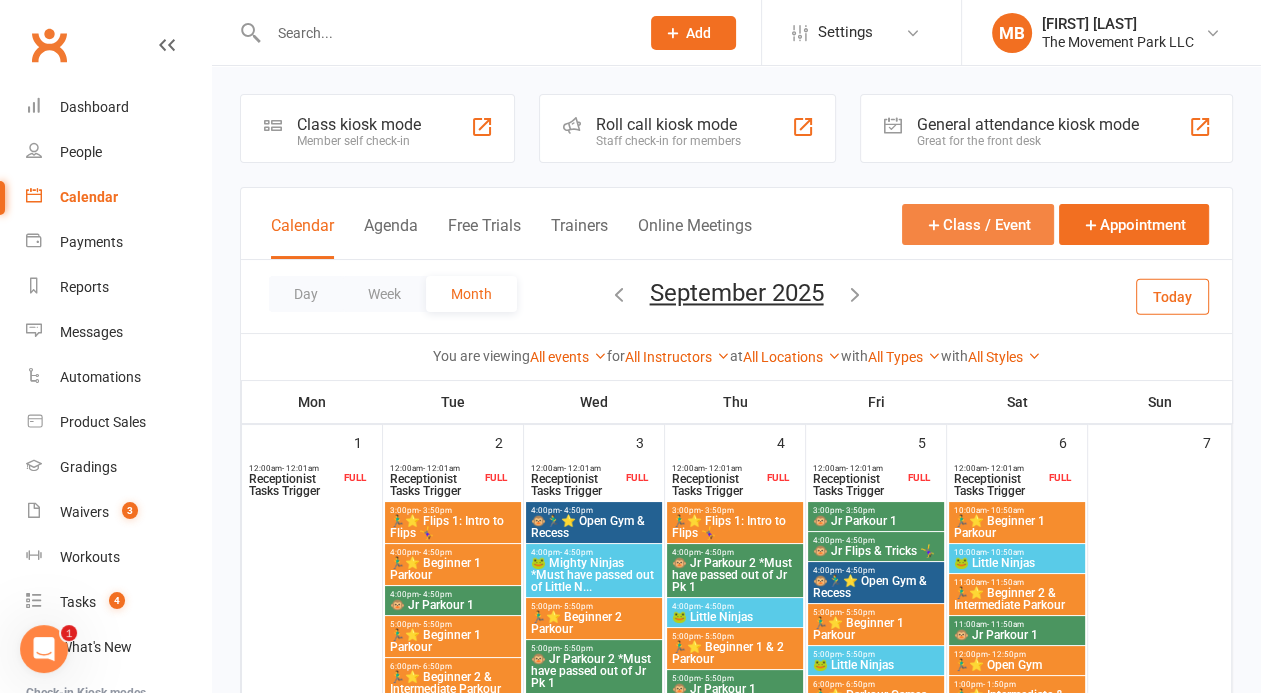 click on "Class / Event" at bounding box center [978, 224] 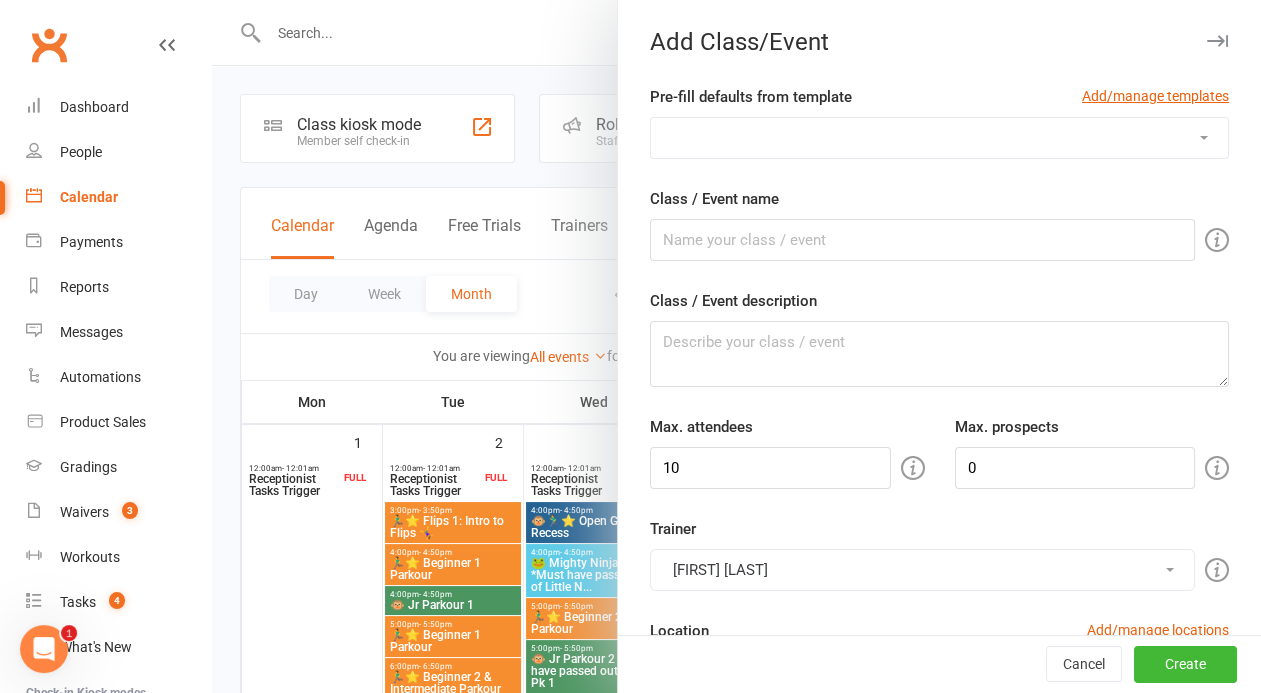 select on "348" 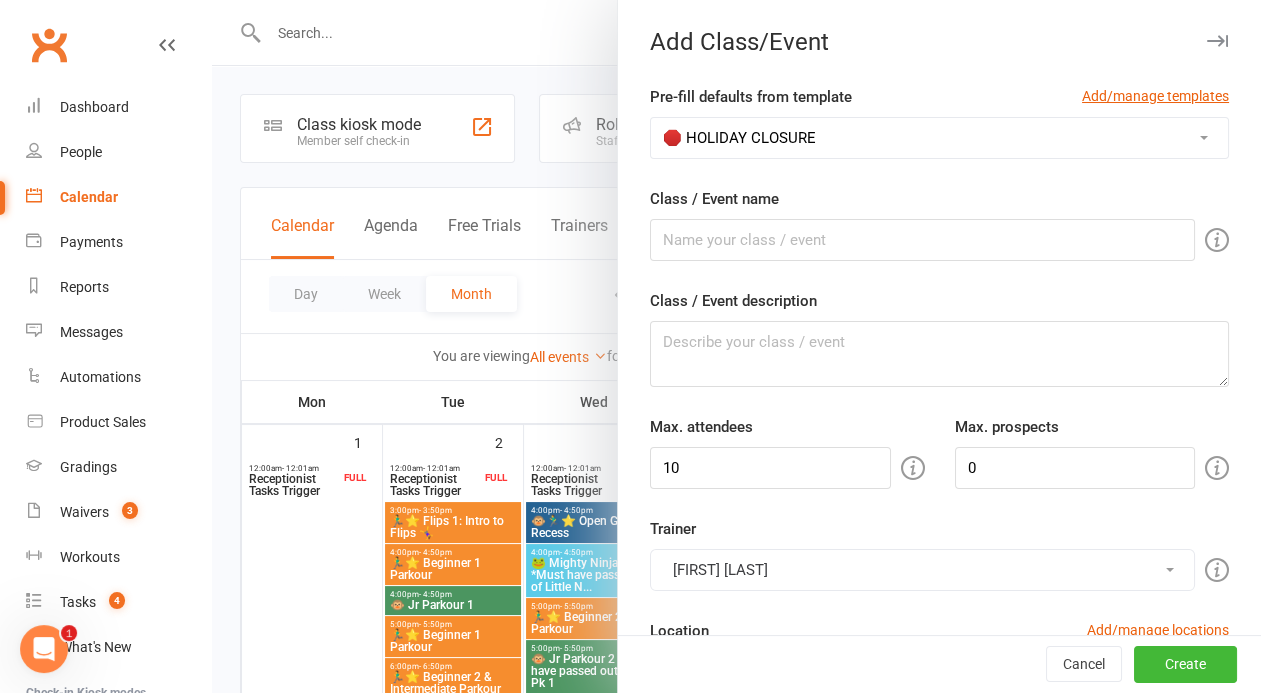 click on "🛑 HOLIDAY CLOSURE" at bounding box center (0, 0) 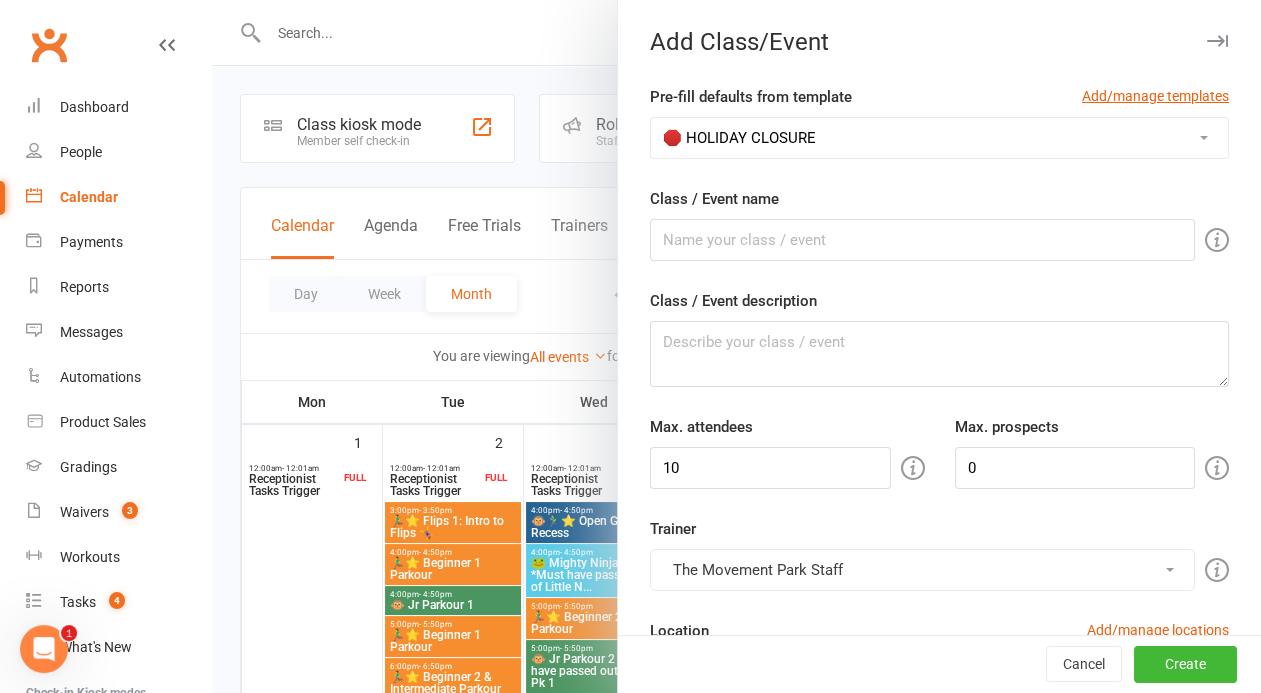 type on "🛑 HOLIDAY CLOSURE" 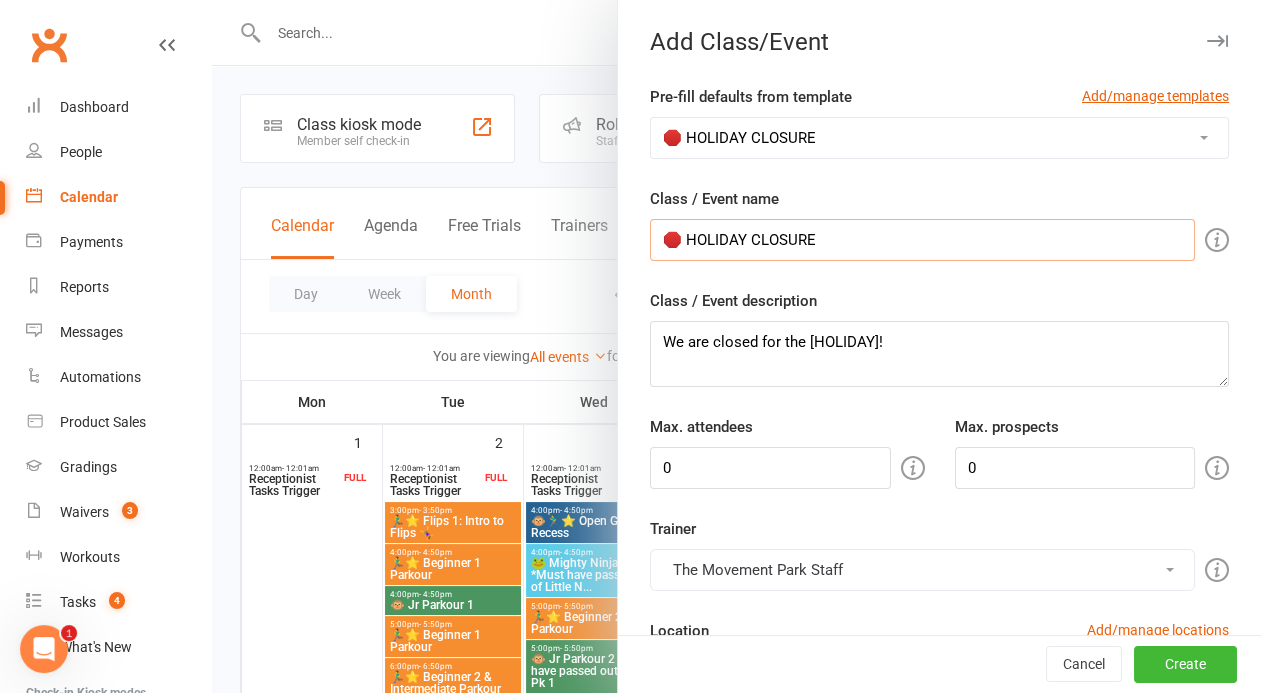 drag, startPoint x: 831, startPoint y: 246, endPoint x: 568, endPoint y: 230, distance: 263.48624 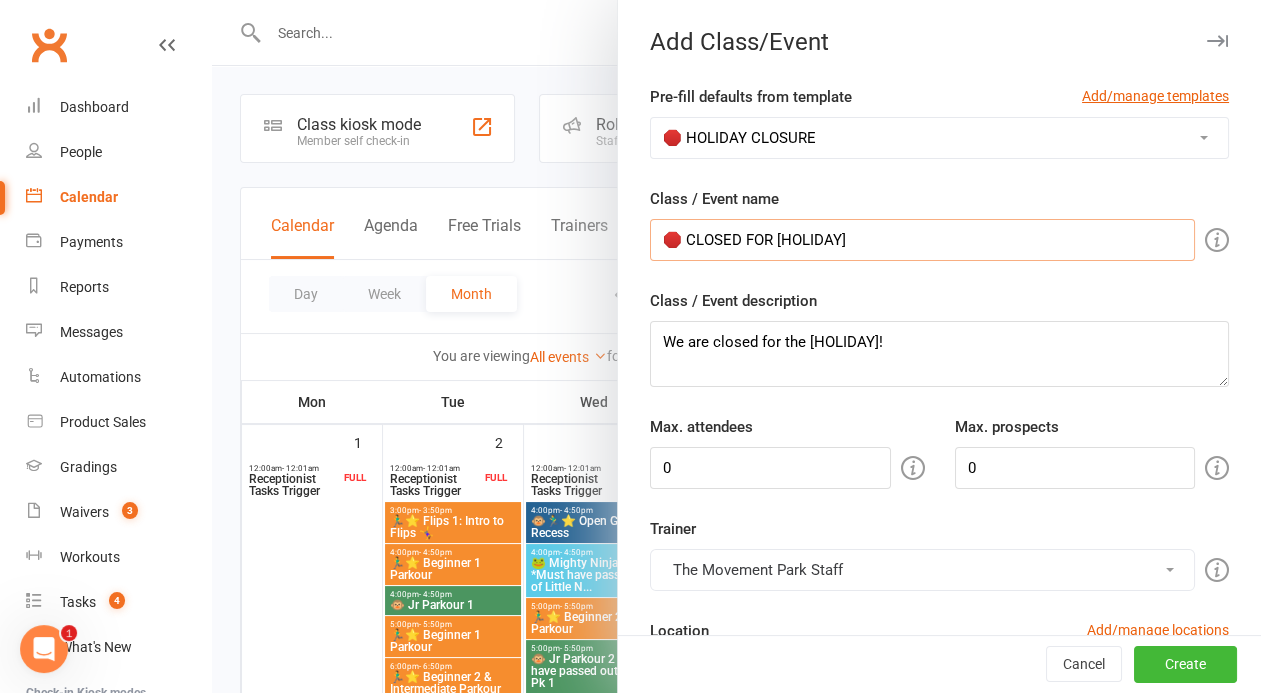 type on "🛑 CLOSED FOR [HOLIDAY]" 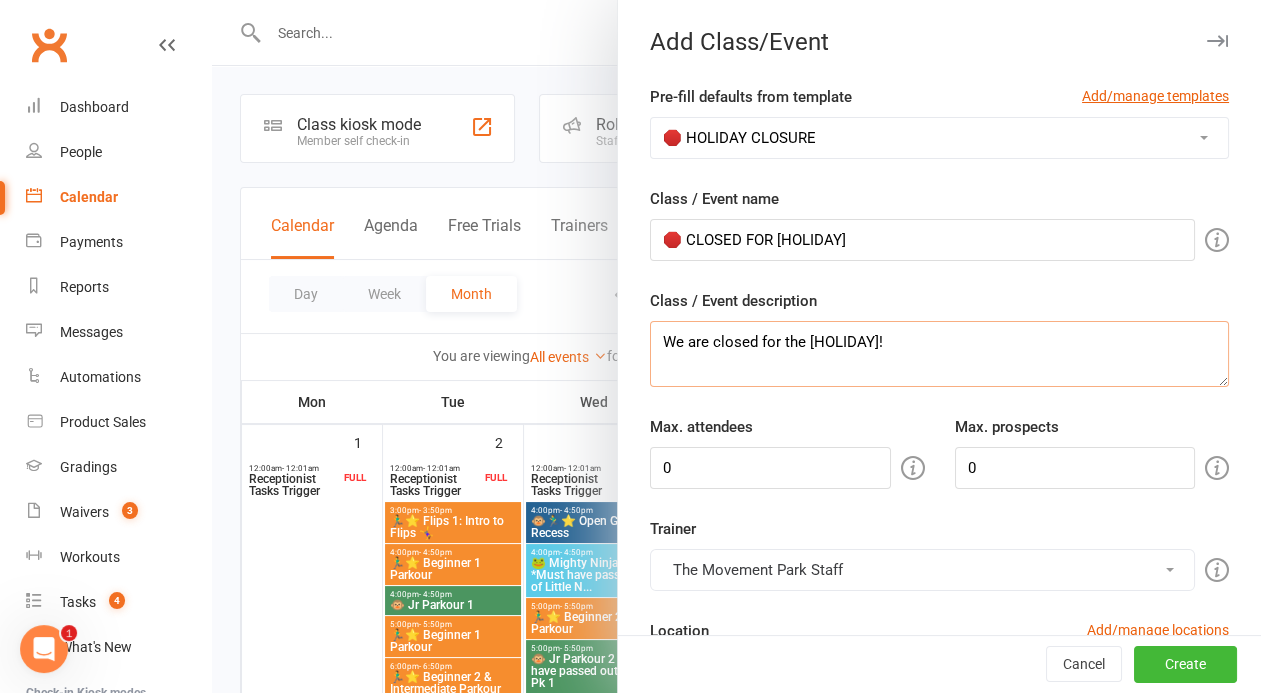 click on "We are closed for the [HOLIDAY]!" at bounding box center (939, 354) 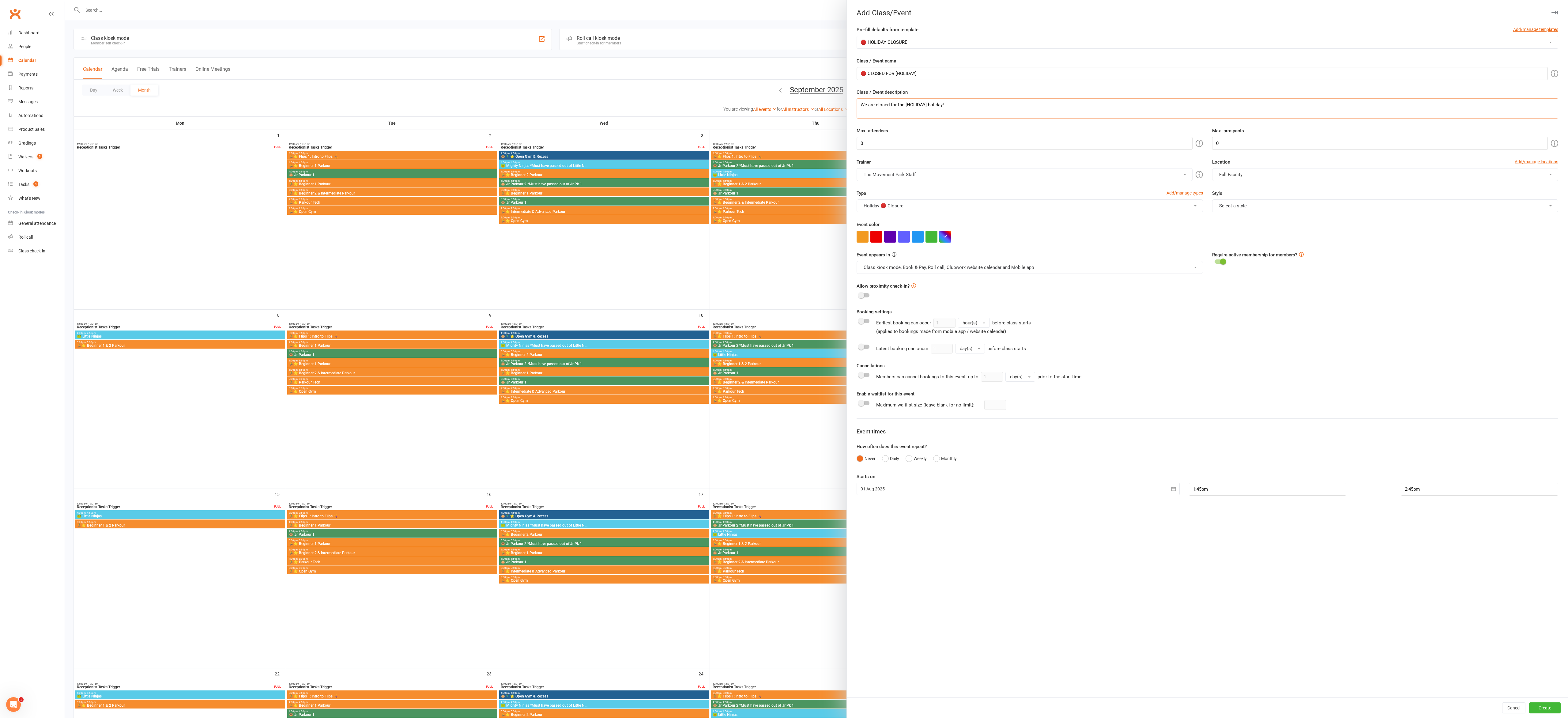type on "We are closed for the [HOLIDAY] holiday!" 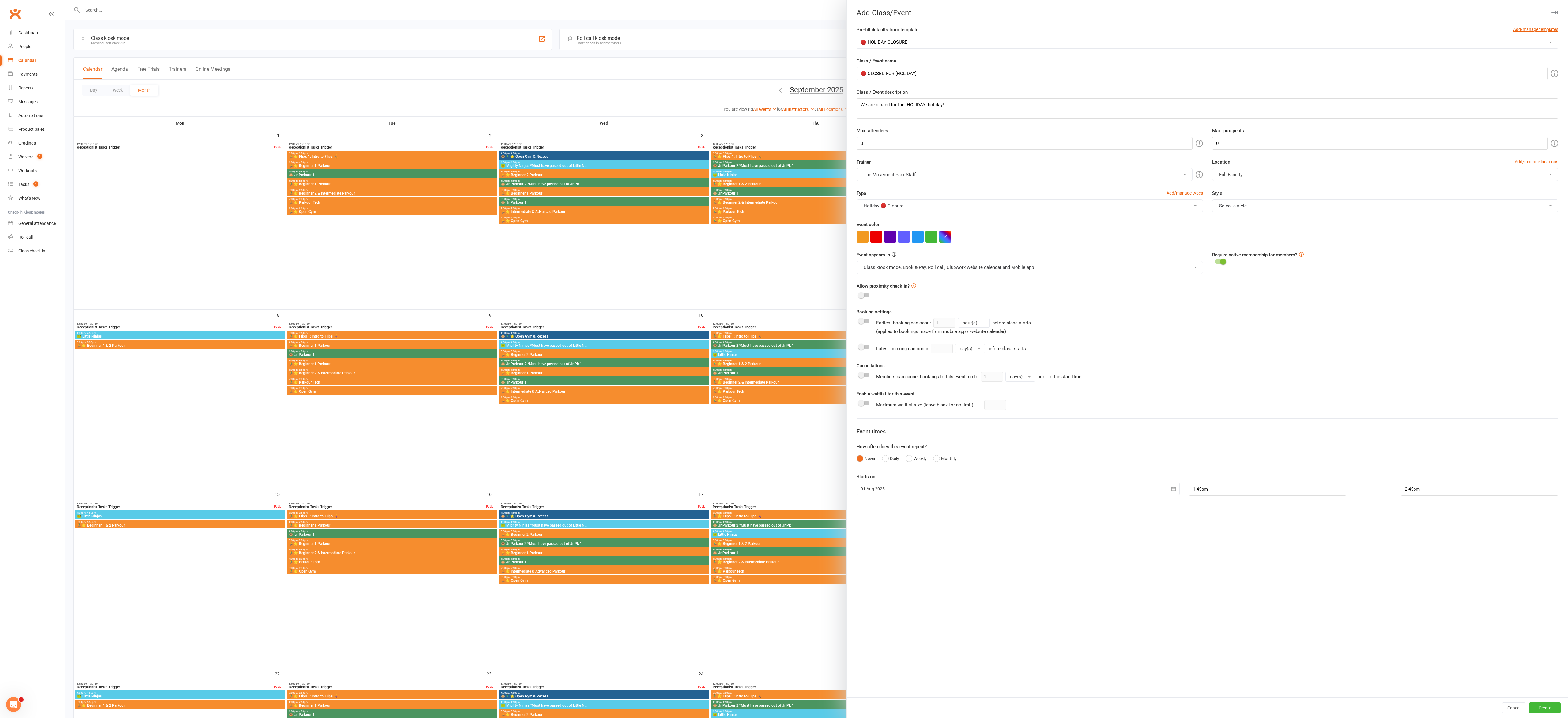 click at bounding box center [1018, 489] 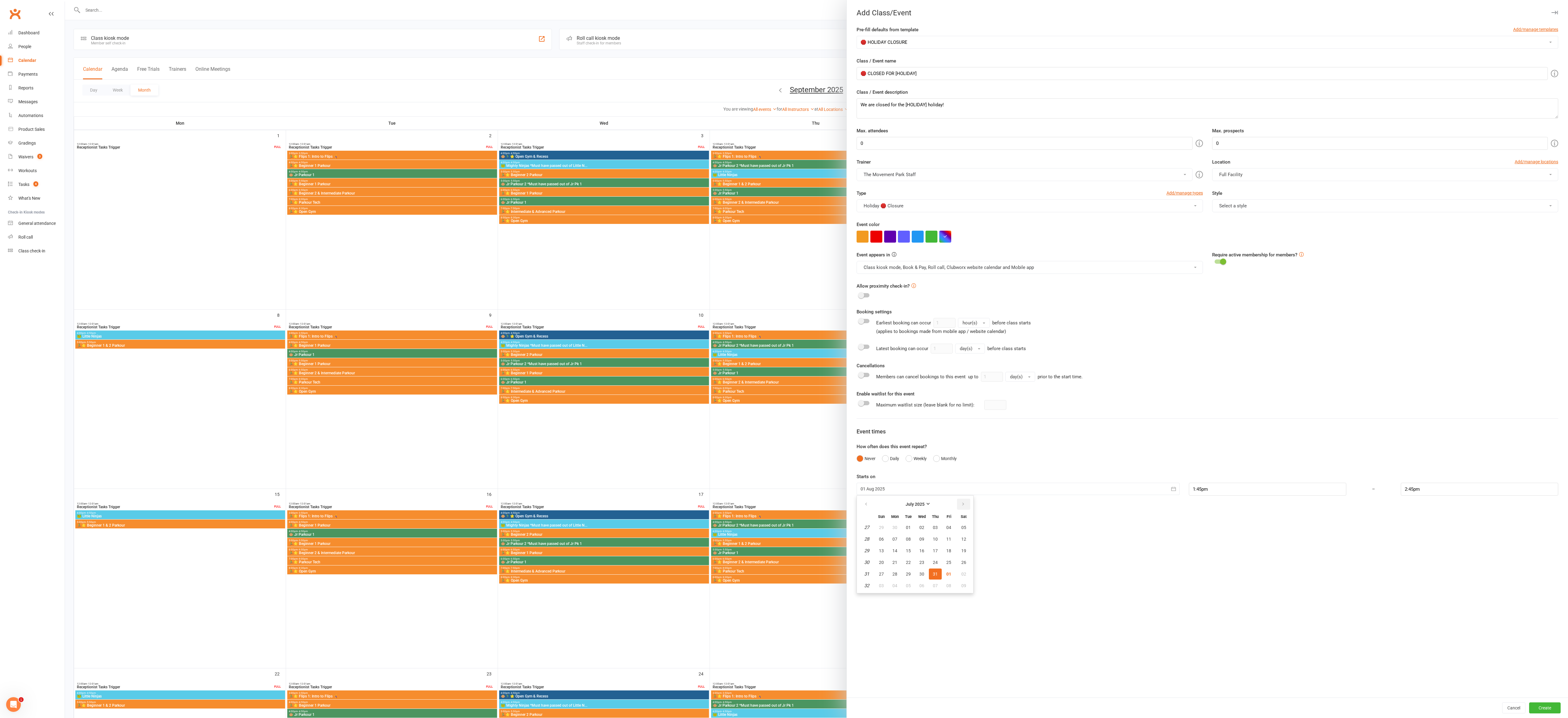 click at bounding box center [963, 504] 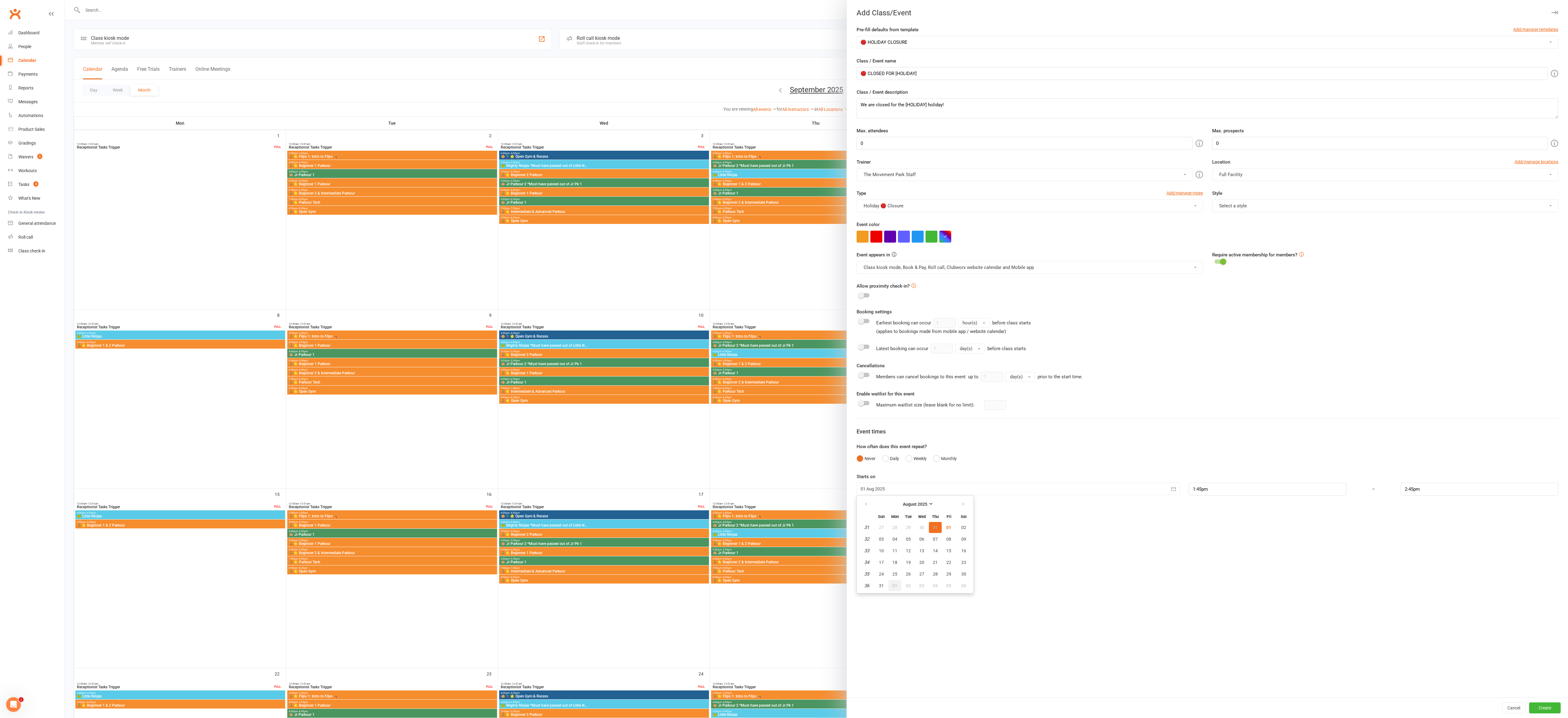 click on "01" at bounding box center [895, 586] 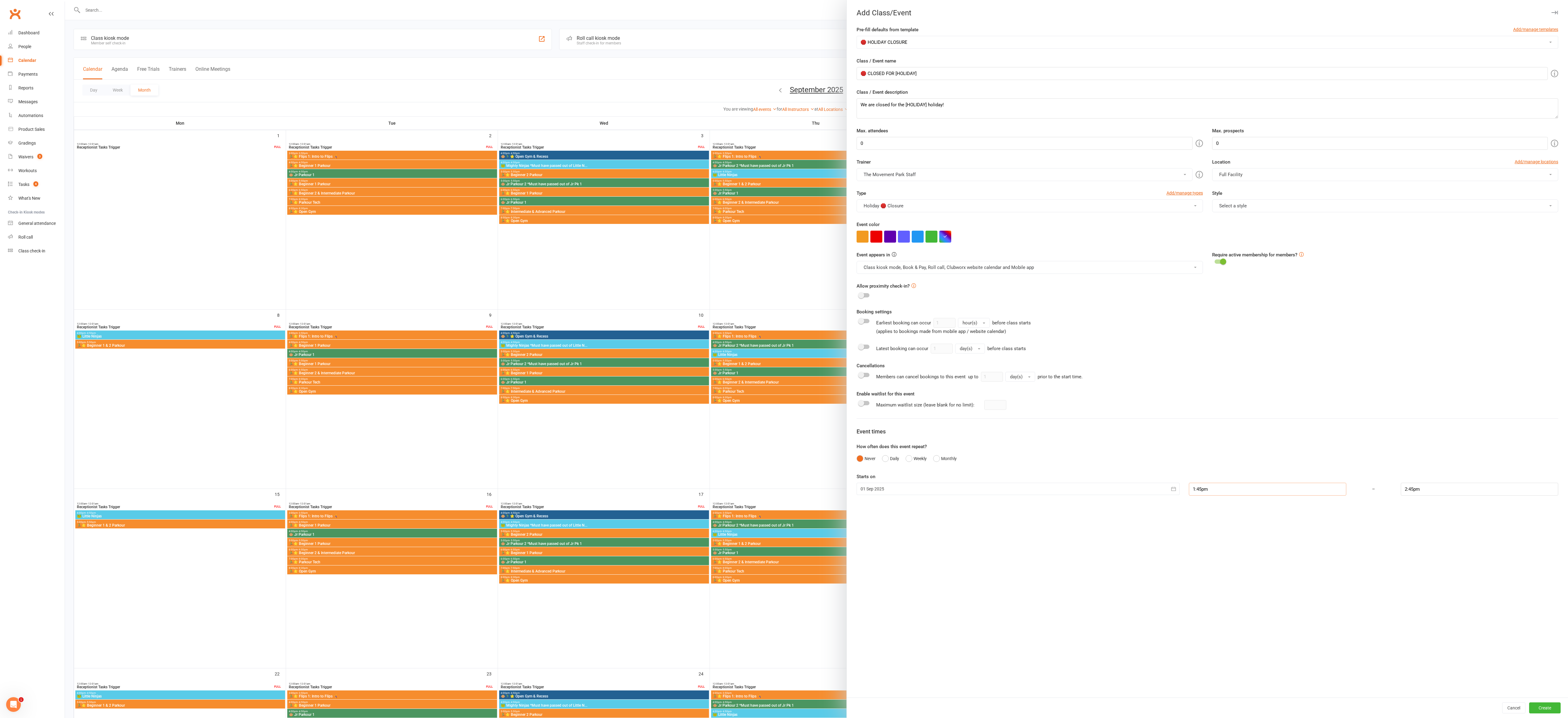 click on "1:45pm" at bounding box center [1268, 489] 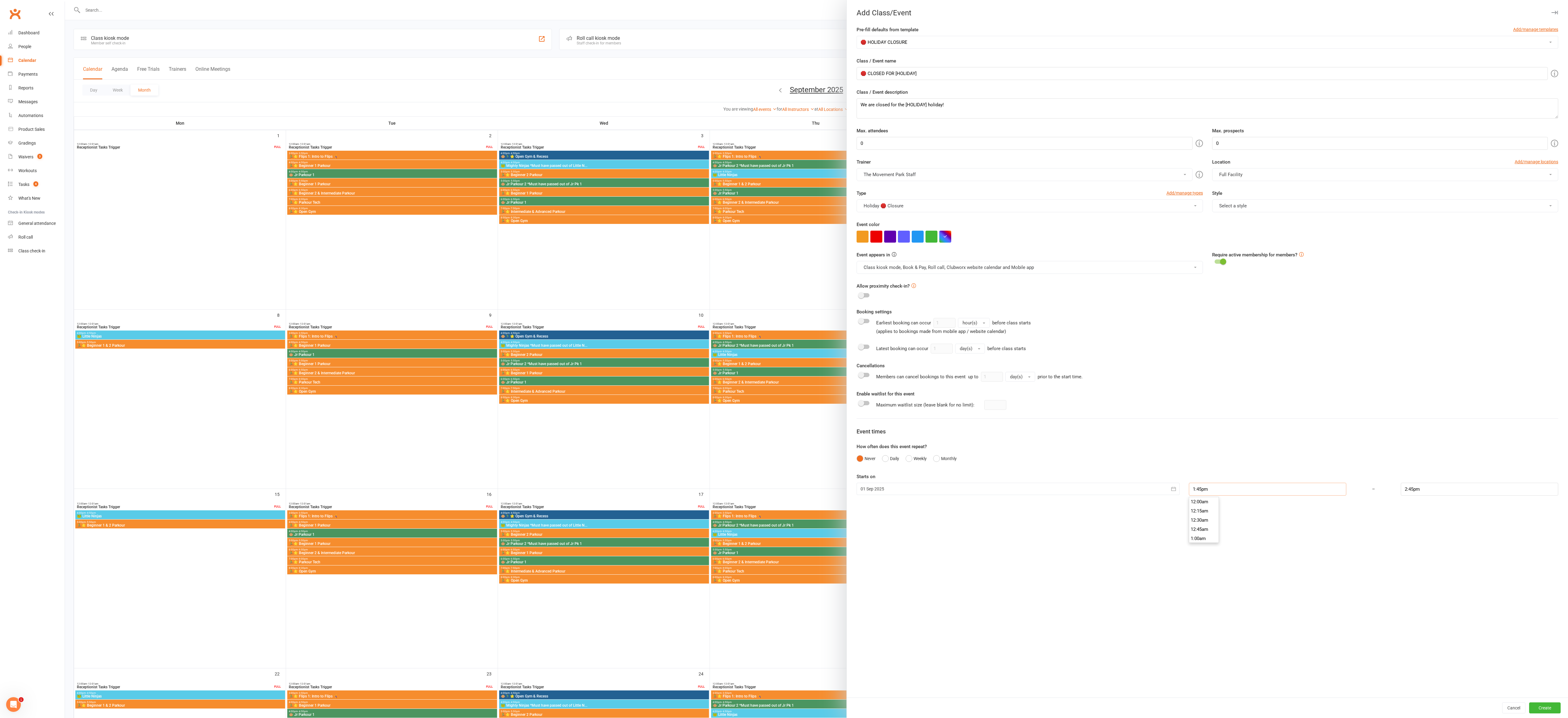 scroll, scrollTop: 496, scrollLeft: 0, axis: vertical 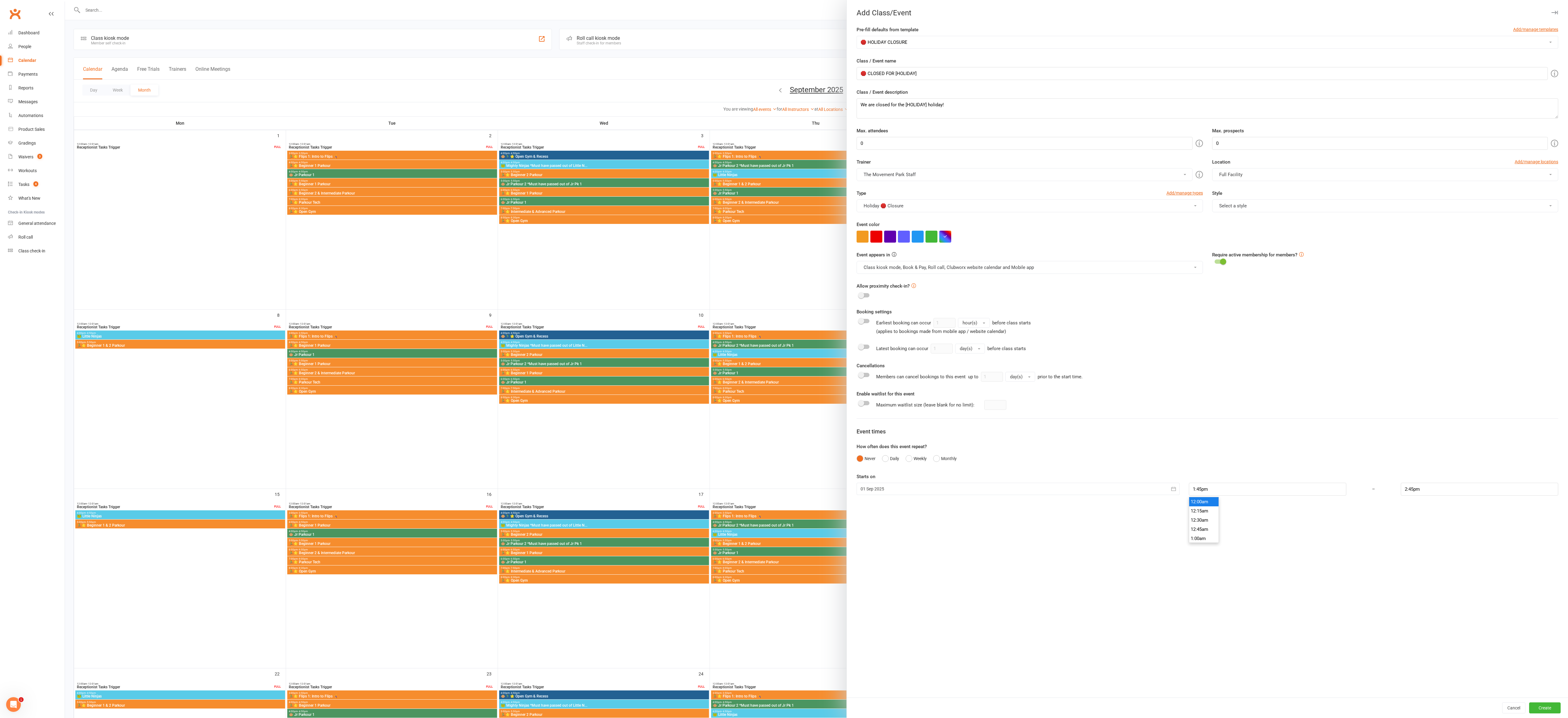 type on "12:00am" 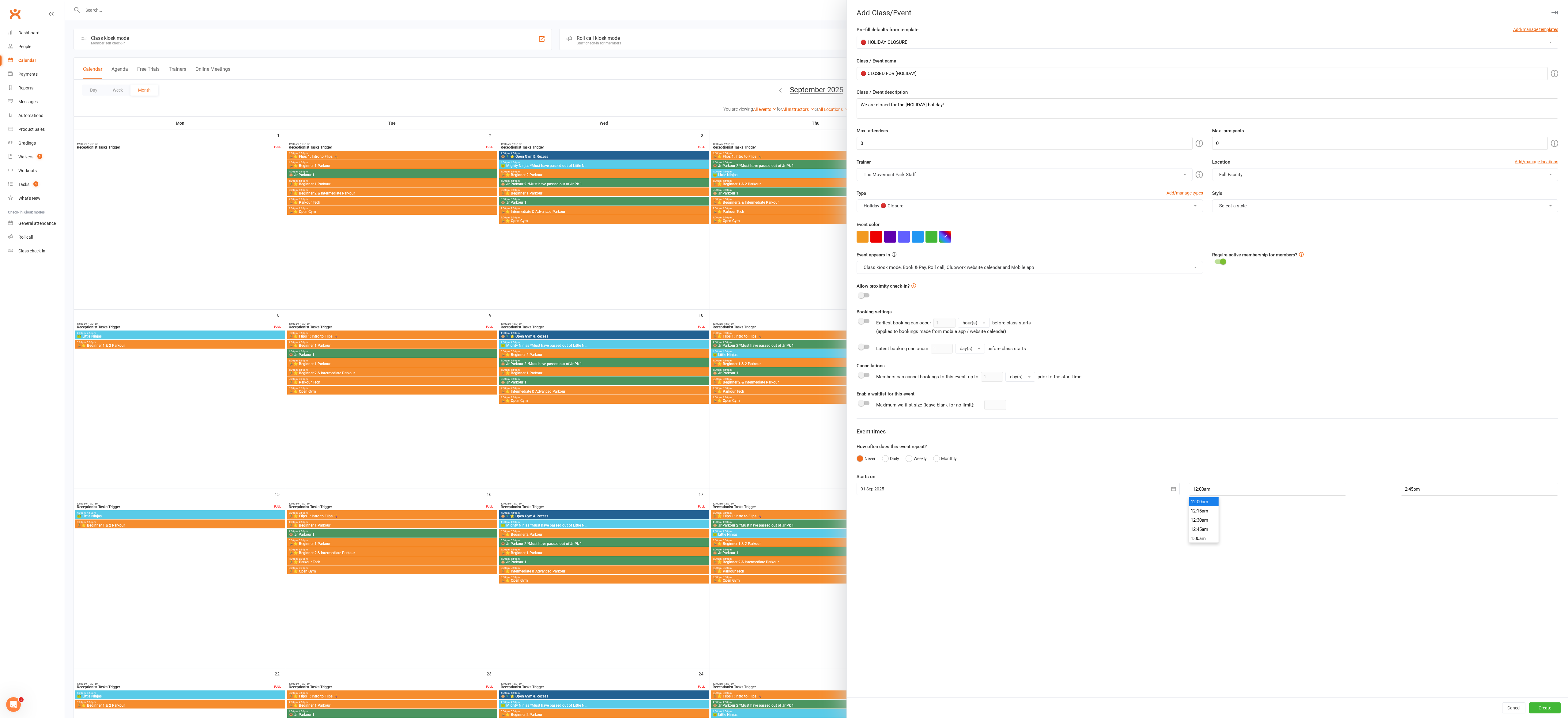 click on "12:00am" at bounding box center [1204, 502] 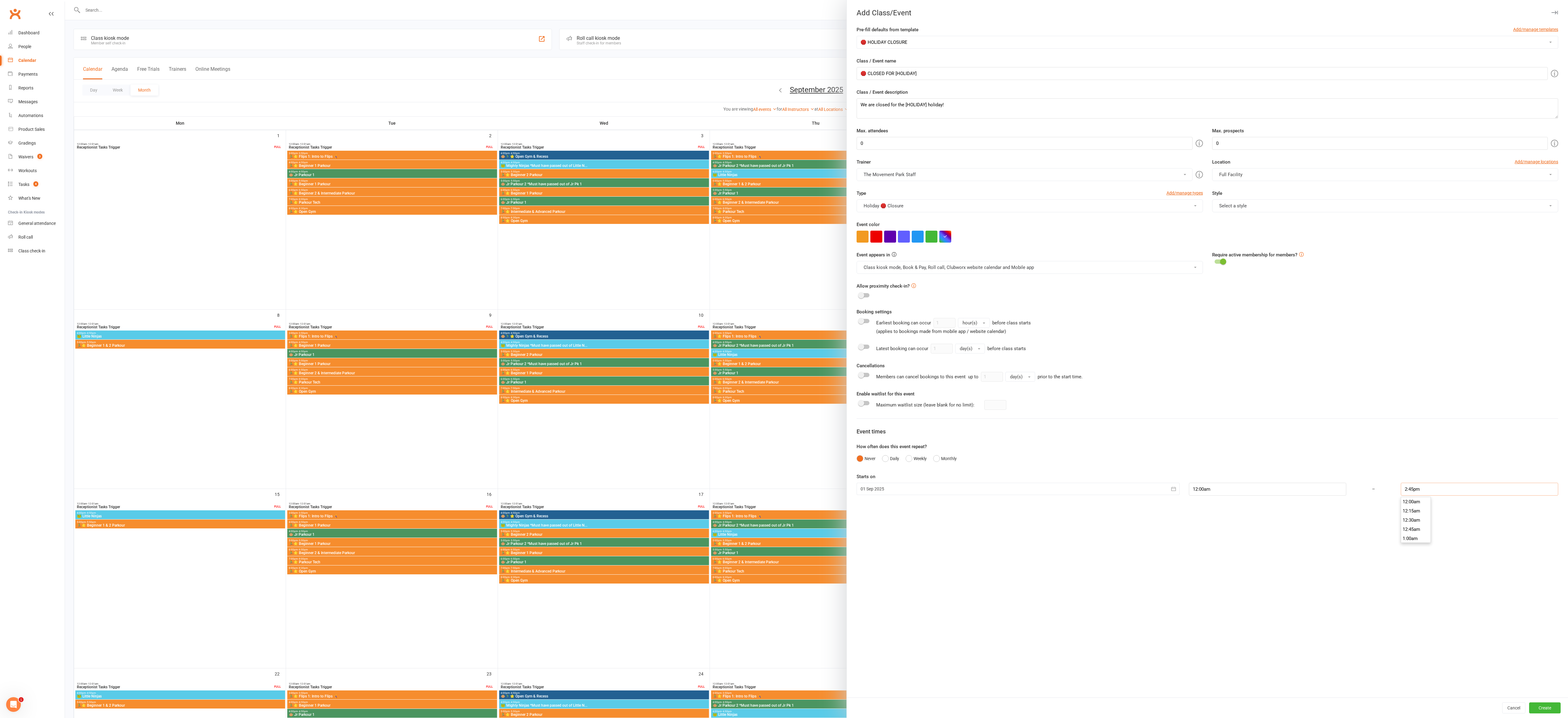 click on "2:45pm" at bounding box center (1479, 489) 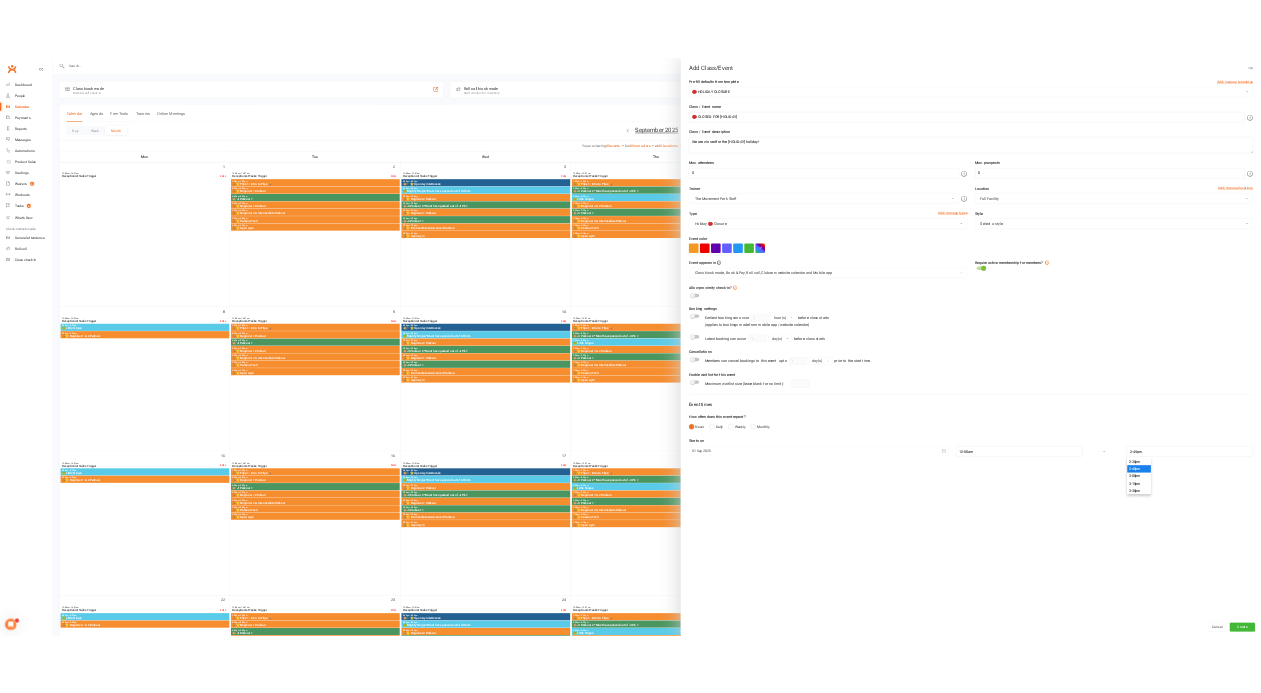 scroll, scrollTop: 2736, scrollLeft: 0, axis: vertical 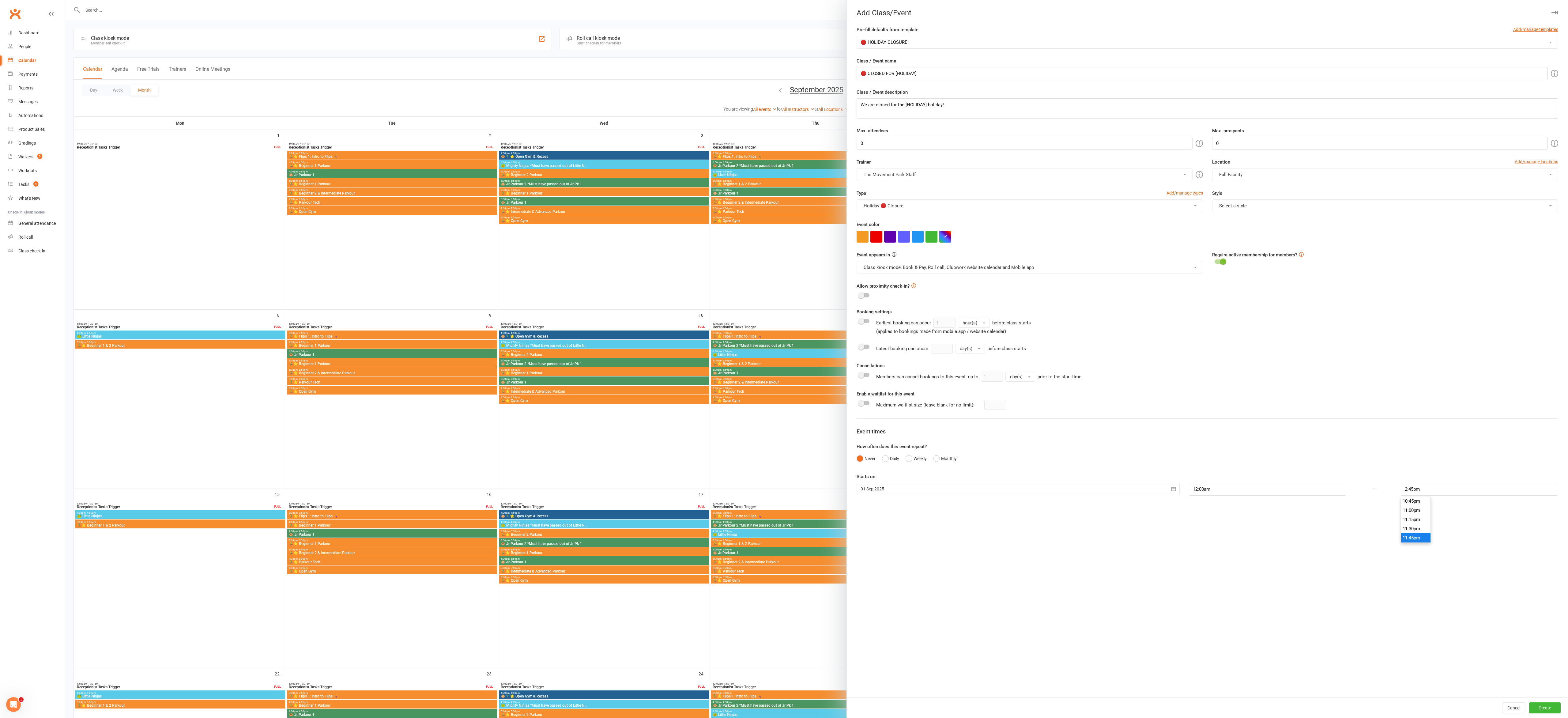 type on "11:45pm" 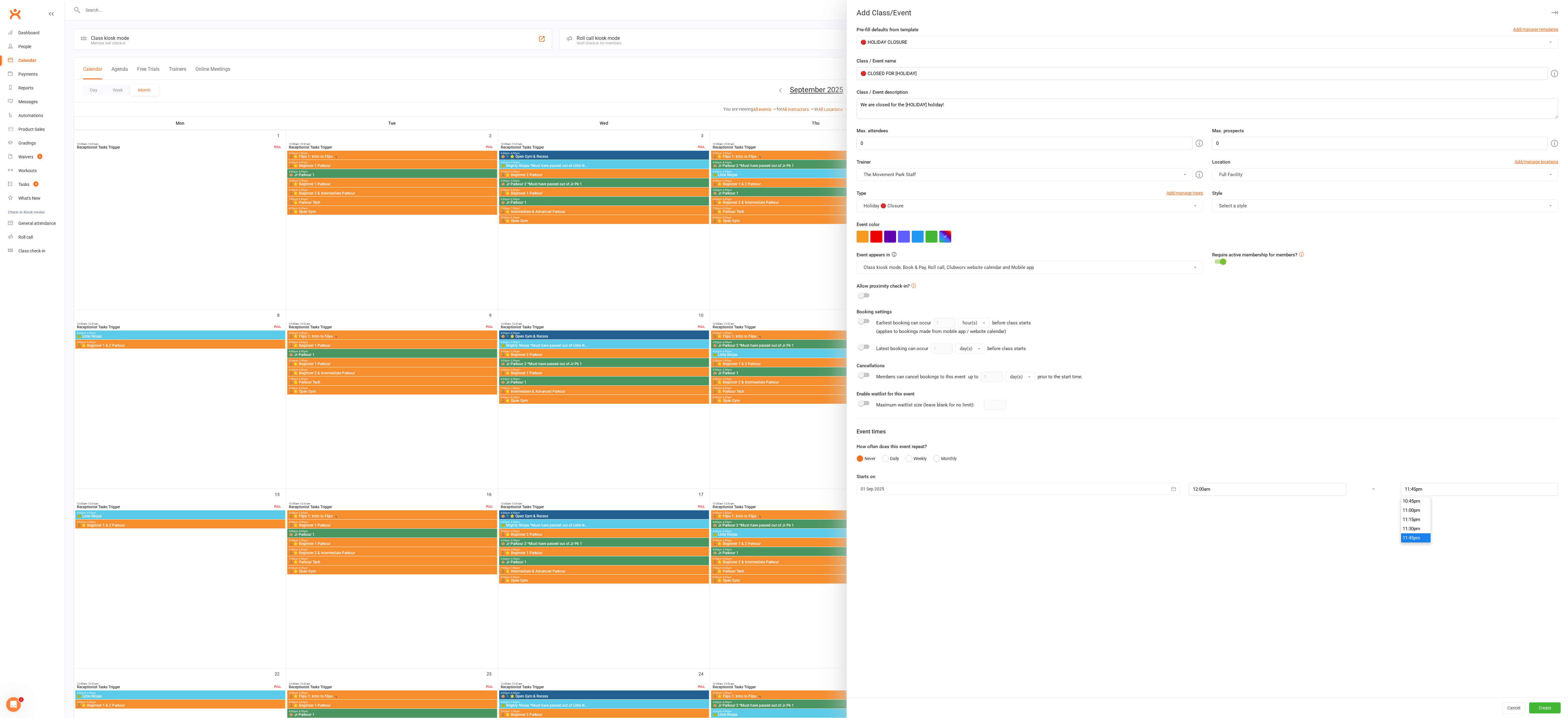 click on "11:45pm" at bounding box center (1416, 538) 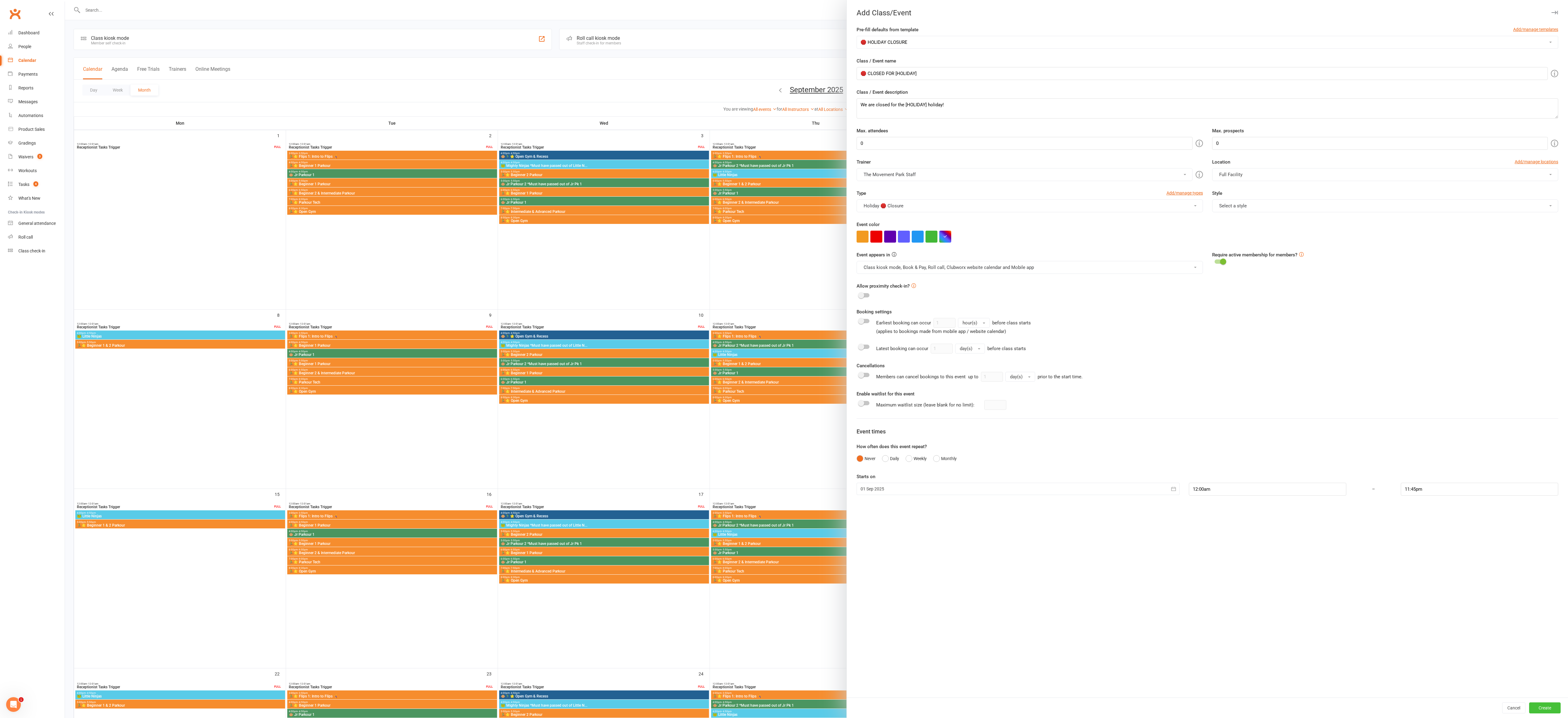 click on "Create" at bounding box center (1545, 708) 